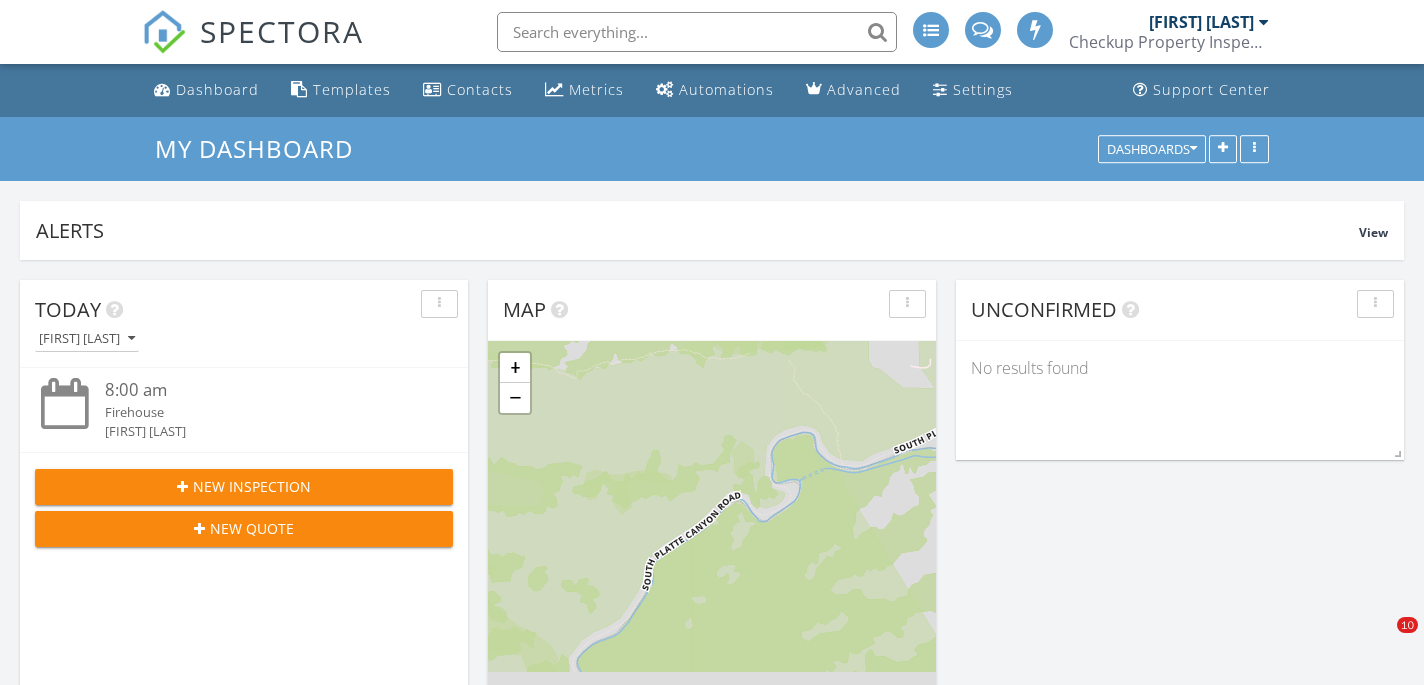 scroll, scrollTop: 932, scrollLeft: 0, axis: vertical 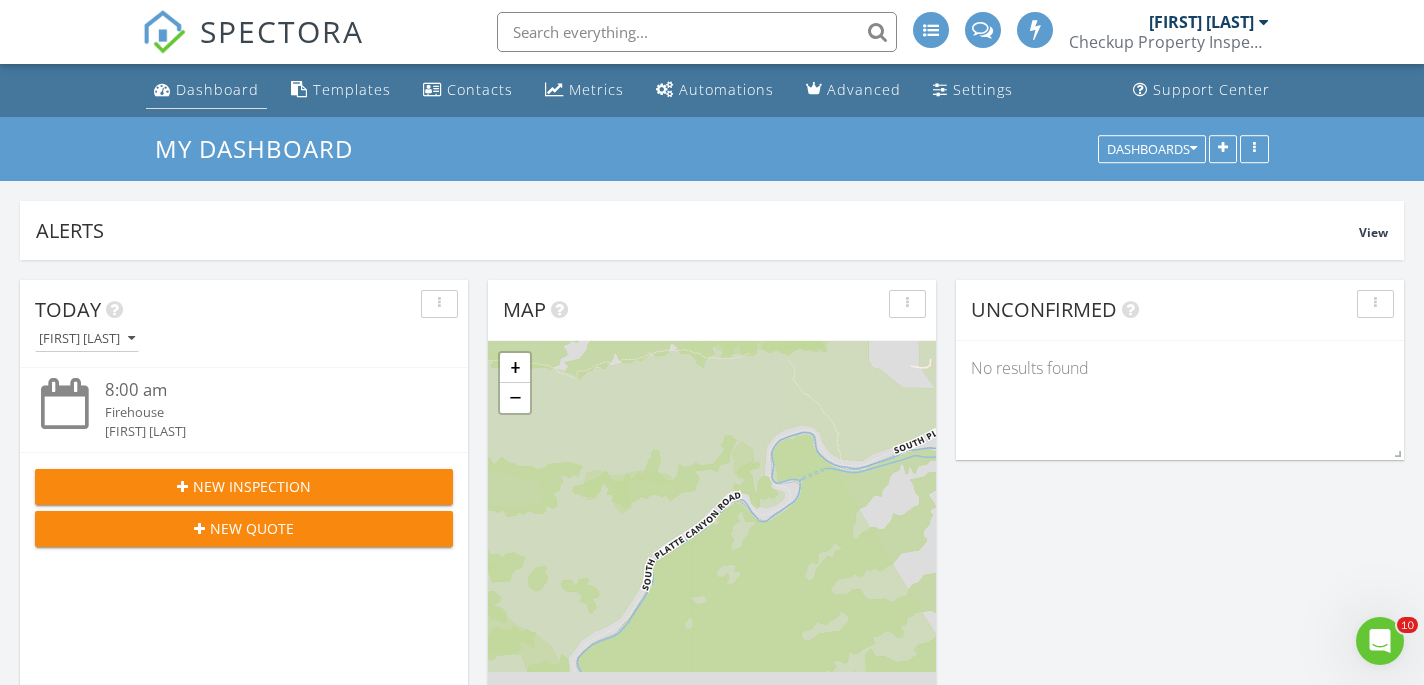 click on "Dashboard" at bounding box center [217, 89] 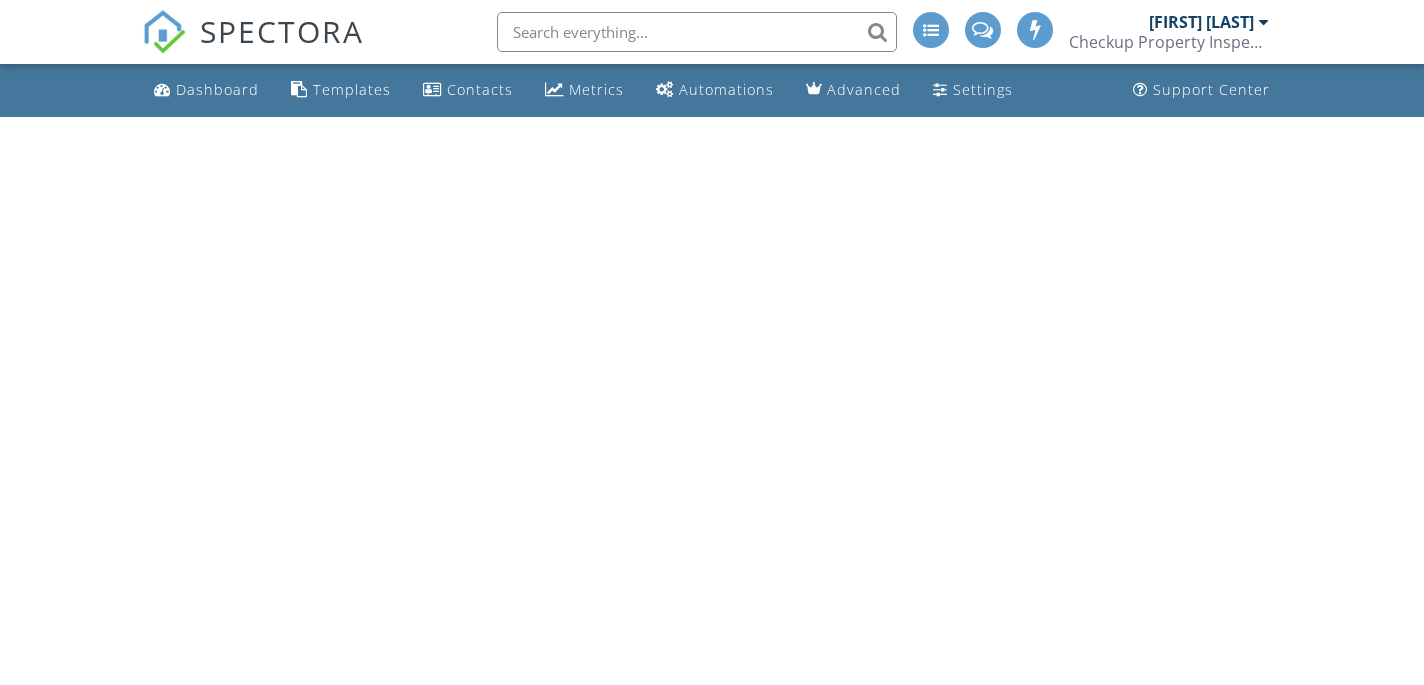 scroll, scrollTop: 0, scrollLeft: 0, axis: both 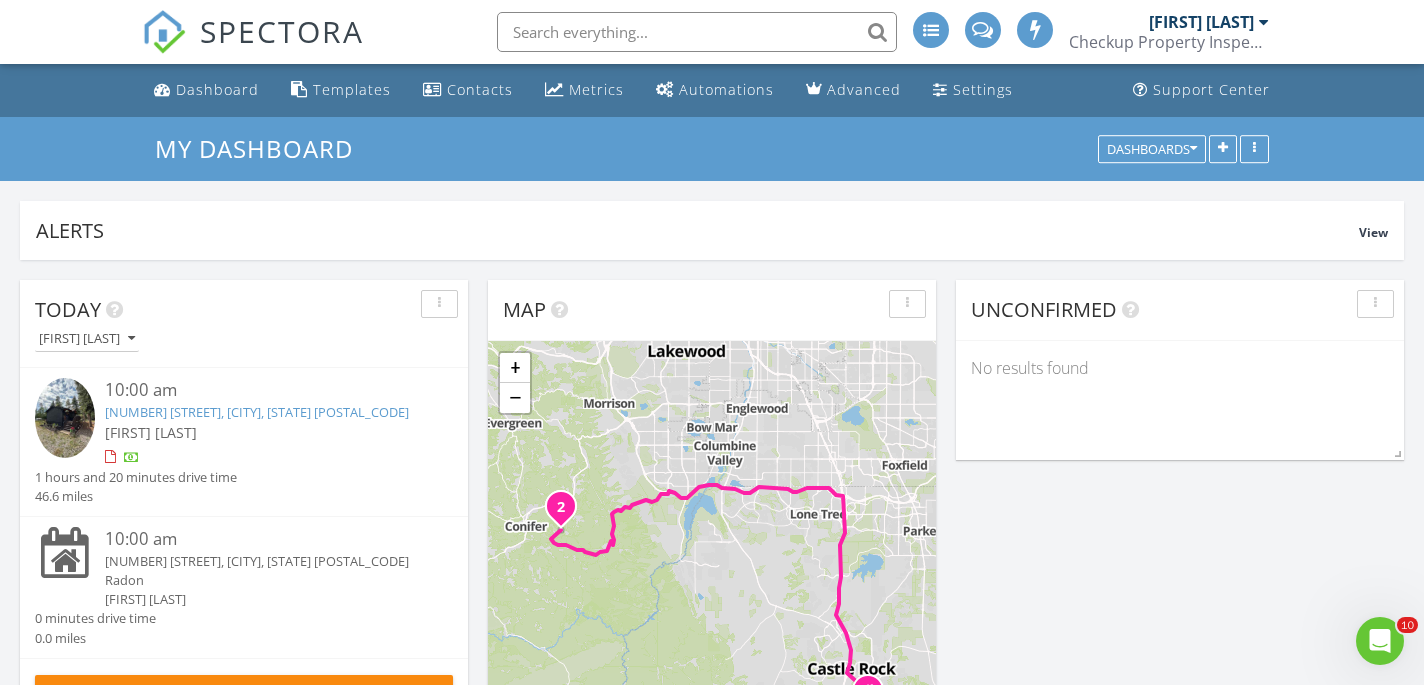 click on "22656 Oehlmann Park Rd, CONIFER, CO 80433" at bounding box center [257, 412] 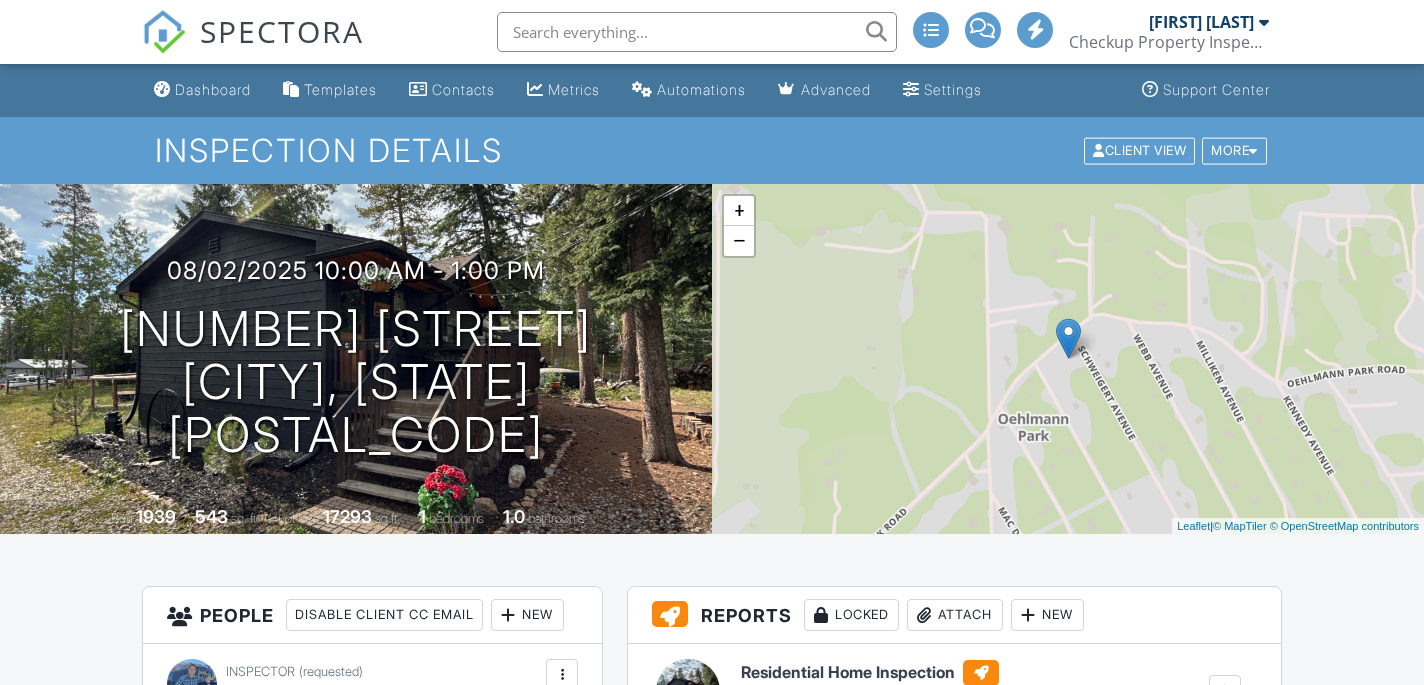 scroll, scrollTop: 0, scrollLeft: 0, axis: both 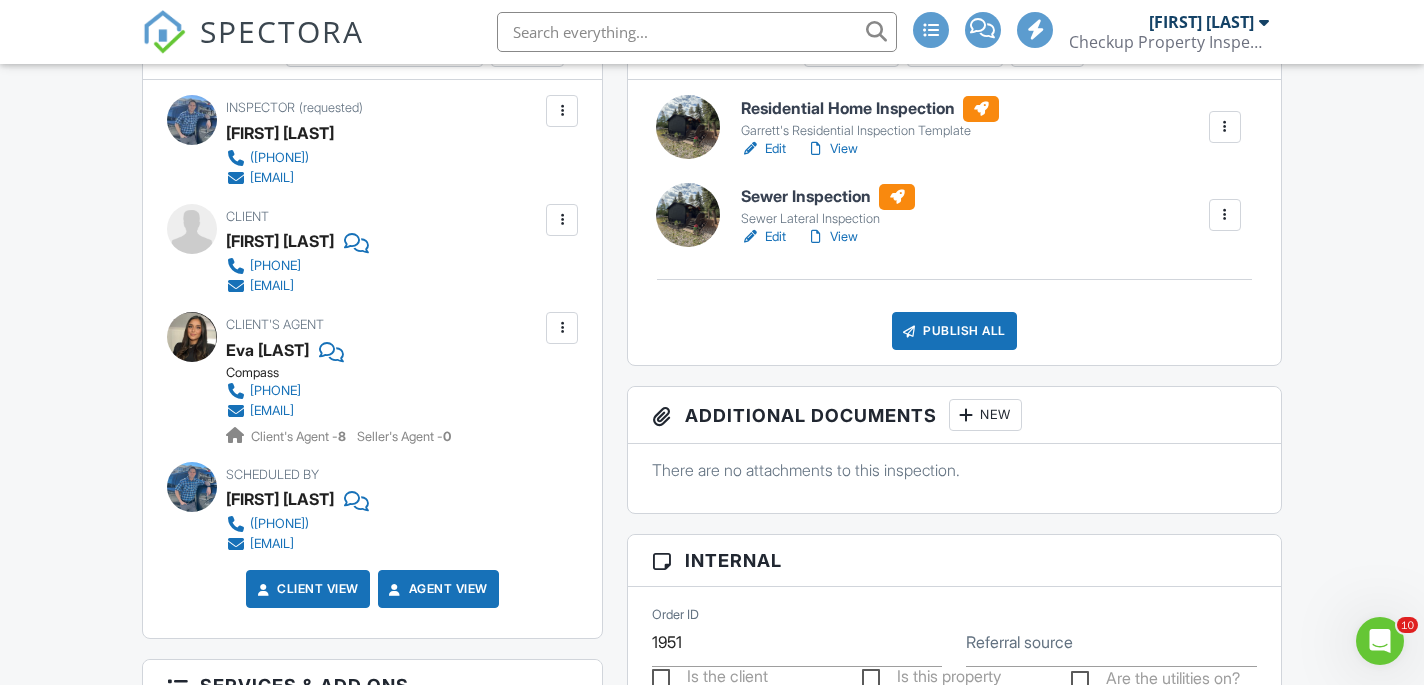 click on "Edit" at bounding box center (763, 149) 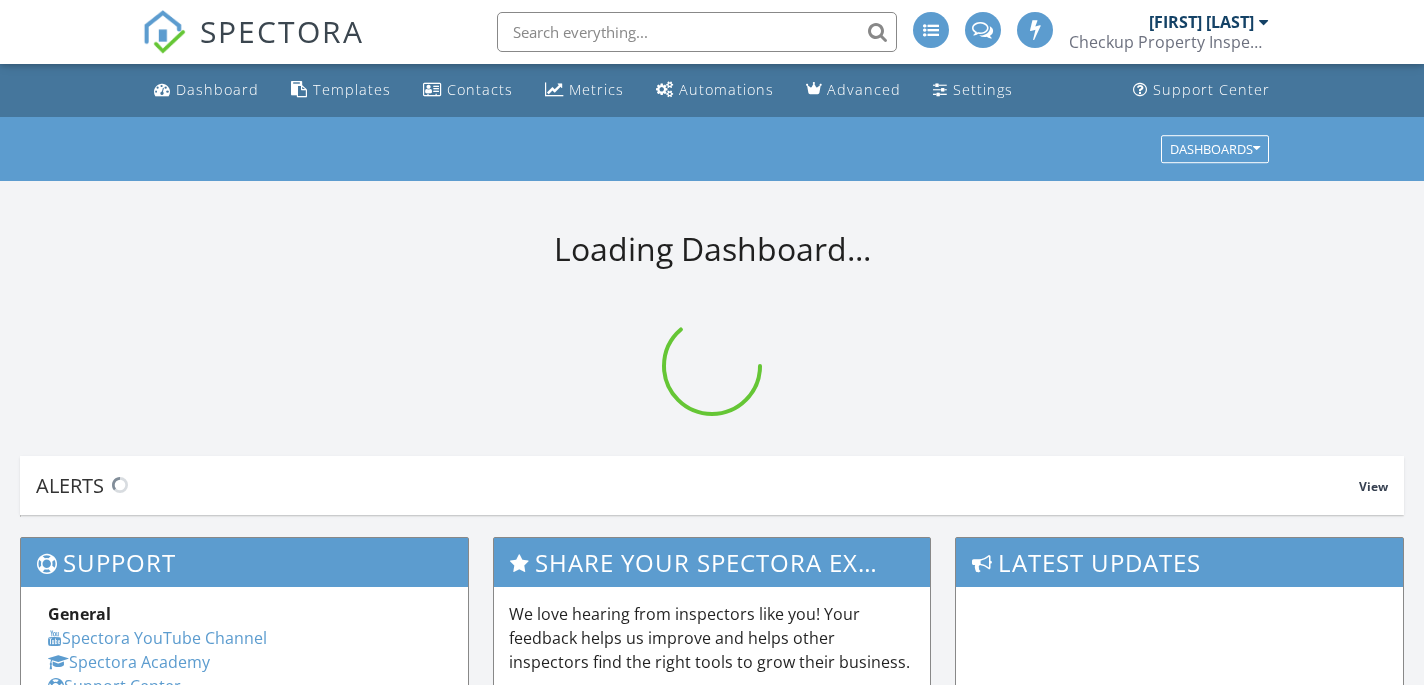 scroll, scrollTop: 0, scrollLeft: 0, axis: both 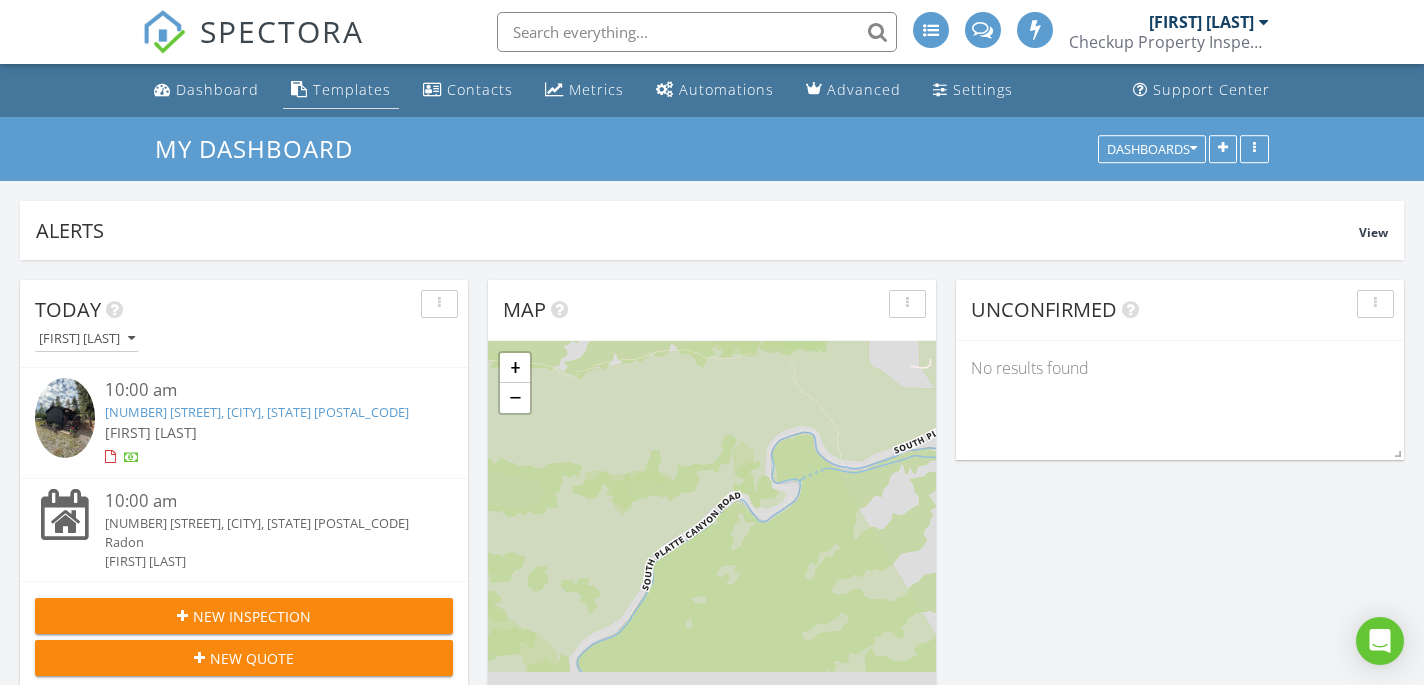 click on "Templates" at bounding box center (352, 89) 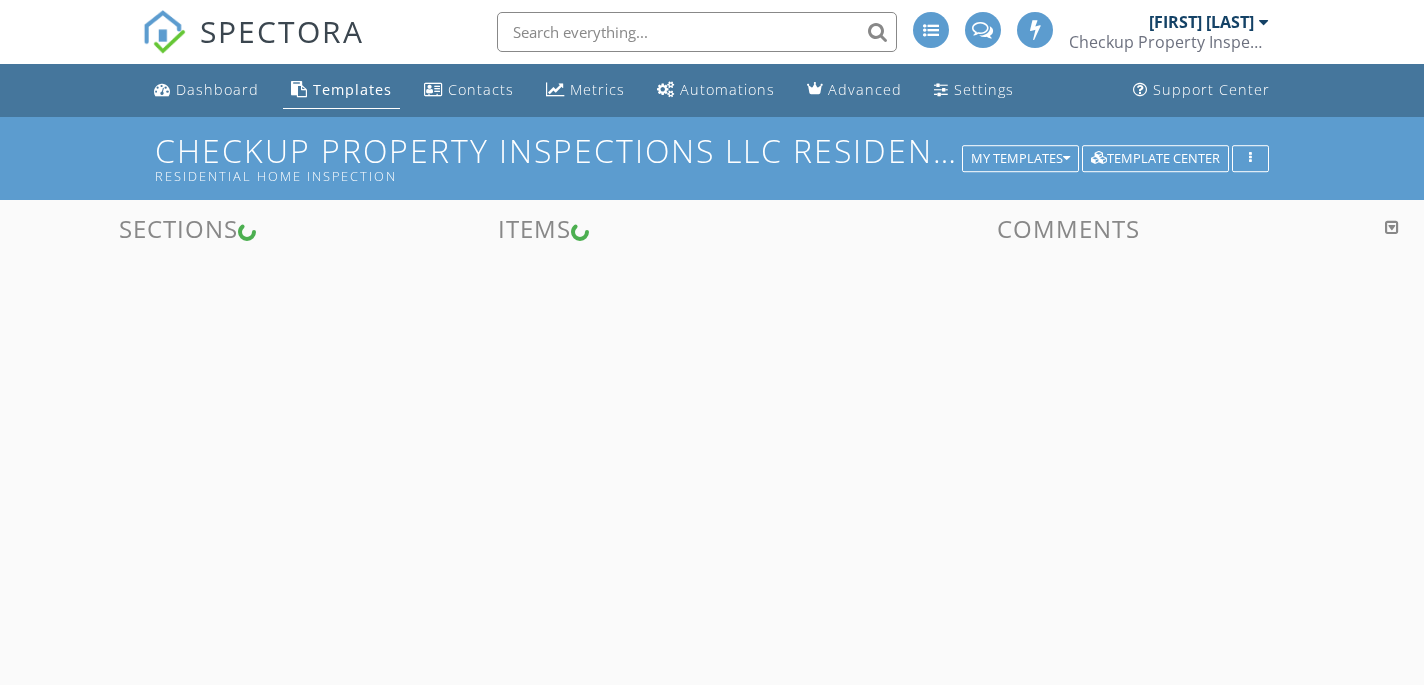 scroll, scrollTop: 0, scrollLeft: 0, axis: both 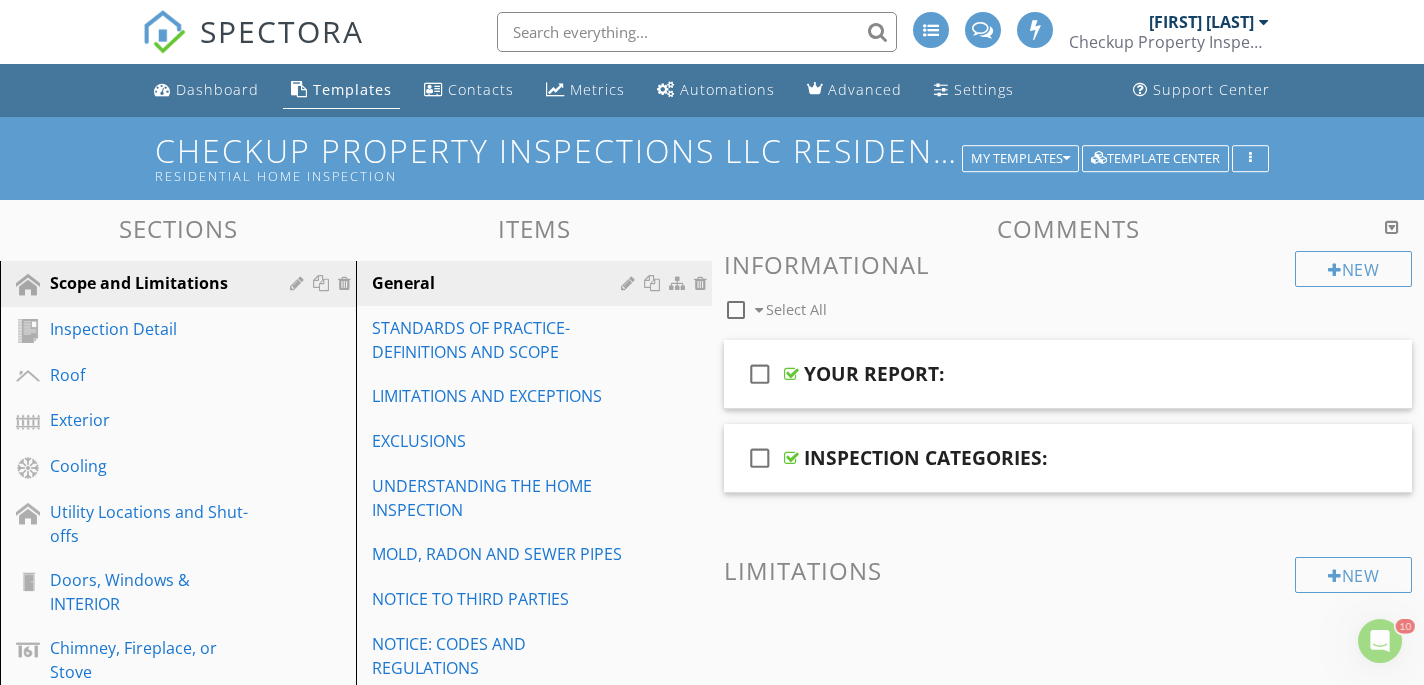 click on "Checkup Property Inspections LLC Residential Inspection
Residential Home Inspection" at bounding box center (712, 158) 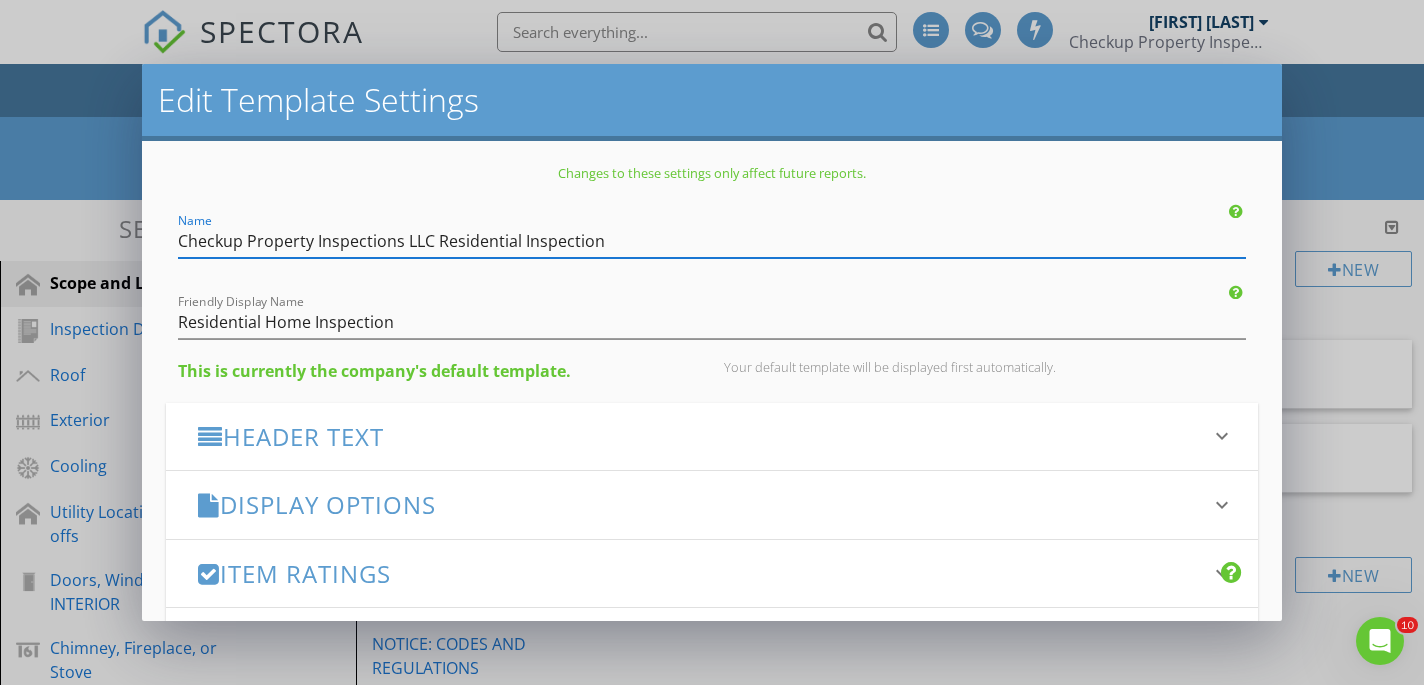click on "Changes to these settings only affect future reports.     Name Checkup Property Inspections LLC Residential Inspection     Friendly Display Name Residential Home Inspection
This is currently the company's default template.
Your default template will be displayed first
automatically.
Header Text
keyboard_arrow_down   Full Report Header Text     Summary Header Text
Display Options
keyboard_arrow_down     check_box Display Category Counts Summary
What does this look like?
check_box Display 'Items Inspected' Count
With
vs
without
check_box Display Inspector Signature   Configure Signature
Where does this display?
check_box Display Standards of Practice
Set per-section by clicking the 'pencil' icon next to each
section.
What does this look like?
check_box     check_box" at bounding box center (711, 381) 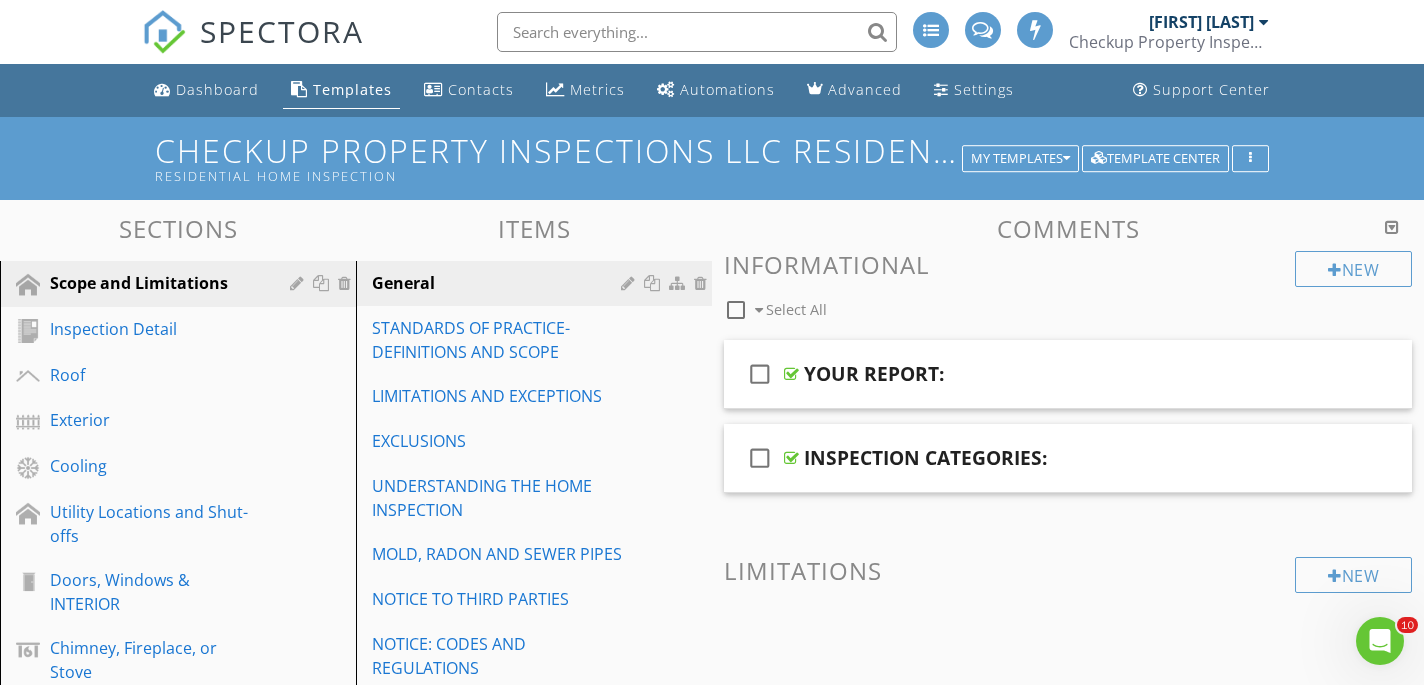 click on "Edit Template Settings Changes to these settings only affect future reports. Name Checkup Property Inspections LLC Residential Inspection Friendly Display Name Residential Home Inspection This is currently the company's default template. Your default template will be displayed first automatically. Header Text keyboard_arrow_down Full Report Header Text Summary Header Text keyboard_arrow_down Display Options keyboard_arrow_down check_box Display Category Counts Summary What does this look like? check_box Display 'Items Inspected' Count With without check_box Display Inspector Signature Configure Signature Where does this display? check_box Display Standards of Practice Set per-section by clicking the 'pencil' icon next to each section. check_box check_box" at bounding box center (712, 342) 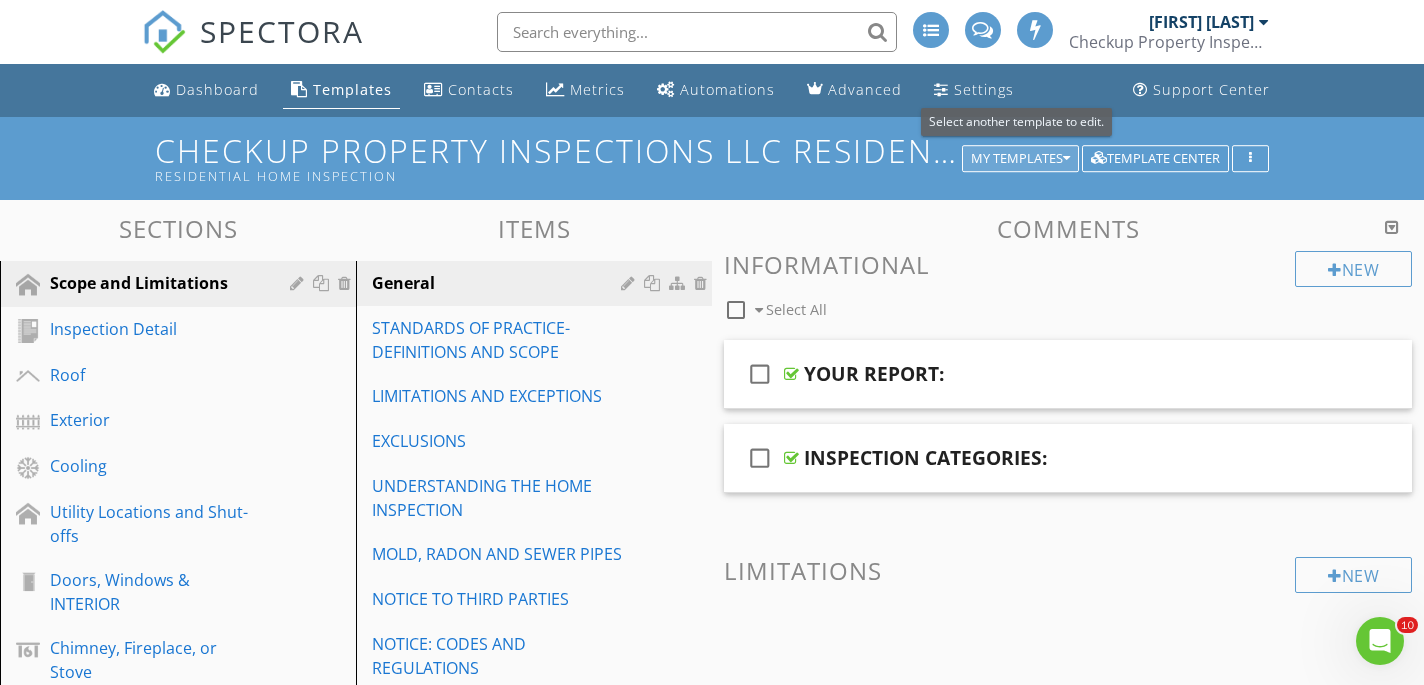 click on "My Templates" at bounding box center [1020, 159] 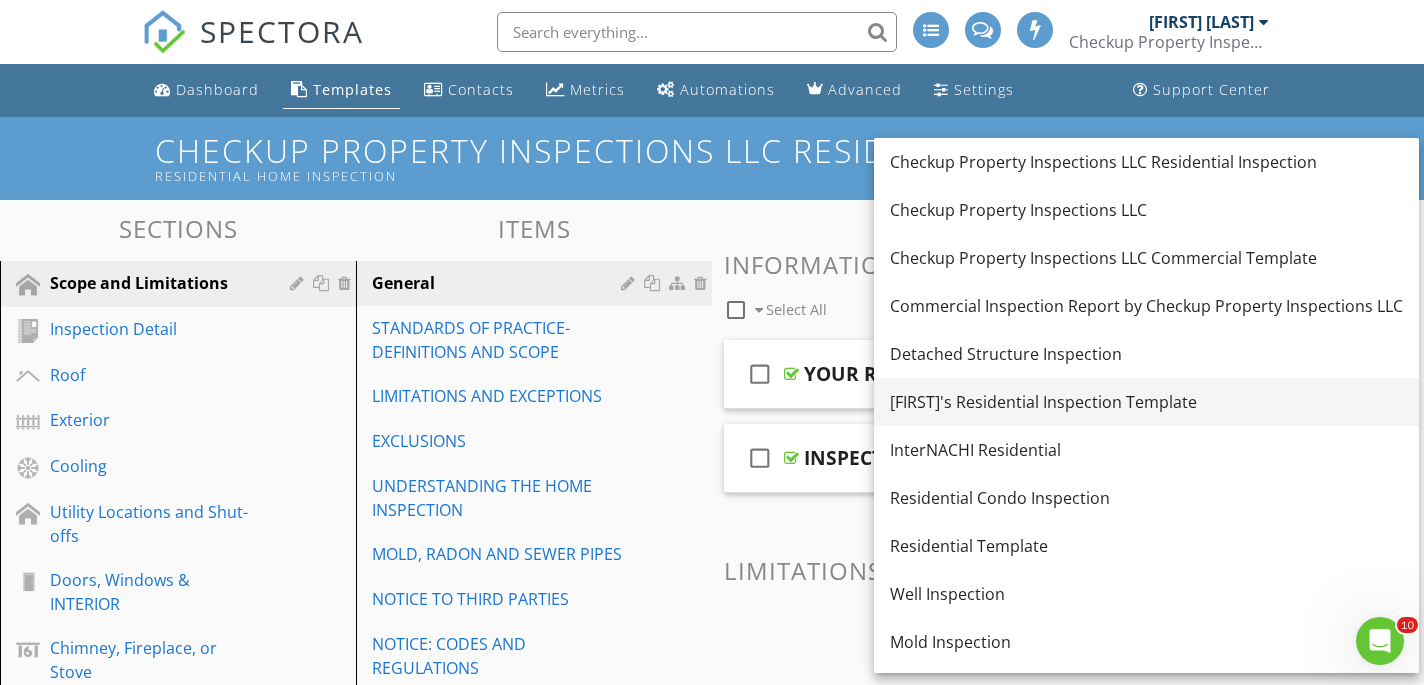 click on "[FIRST]'s Residential Inspection Template" at bounding box center (1146, 402) 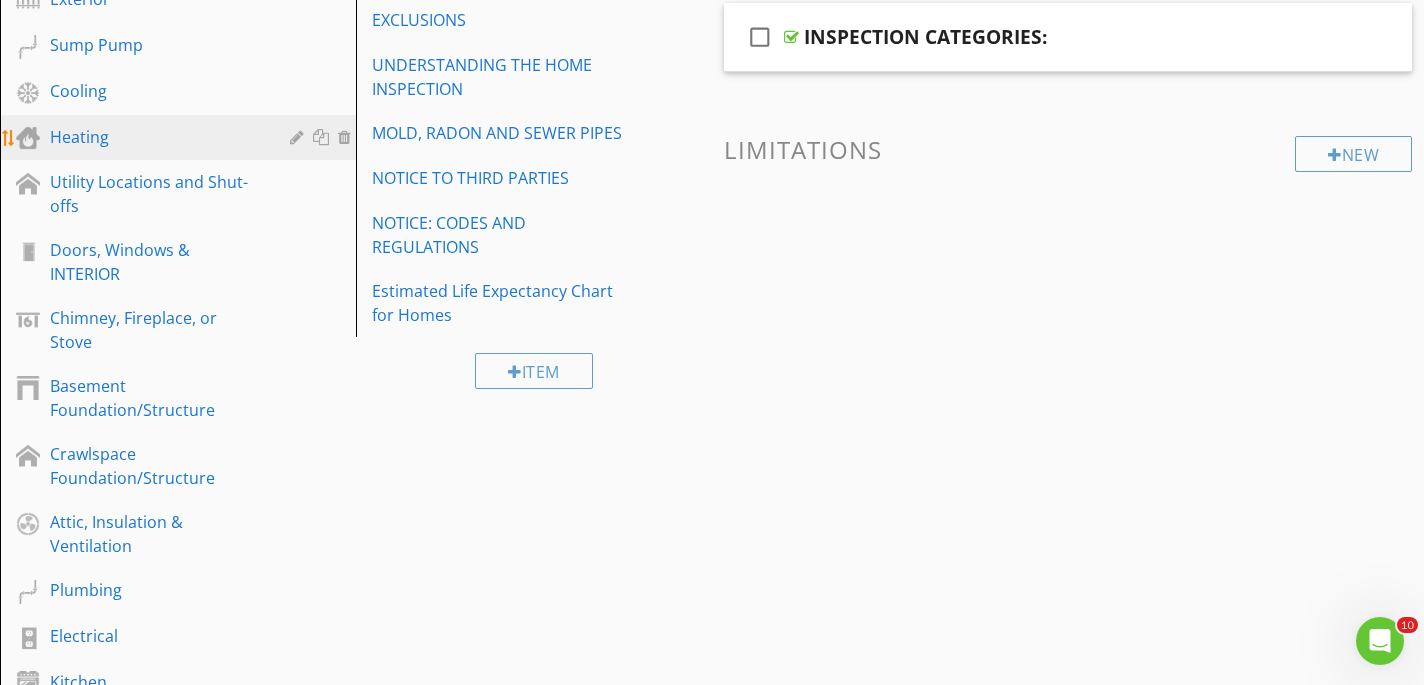 scroll, scrollTop: 426, scrollLeft: 0, axis: vertical 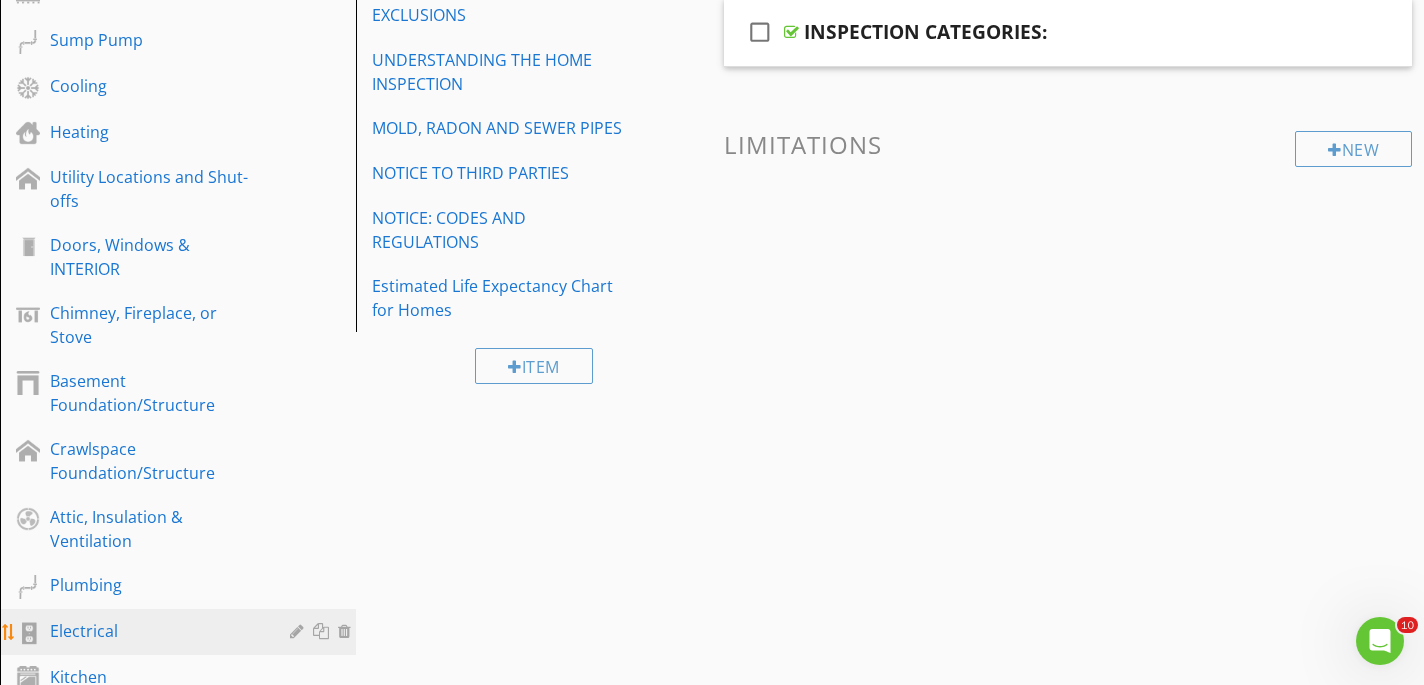 click on "Electrical" at bounding box center [155, 631] 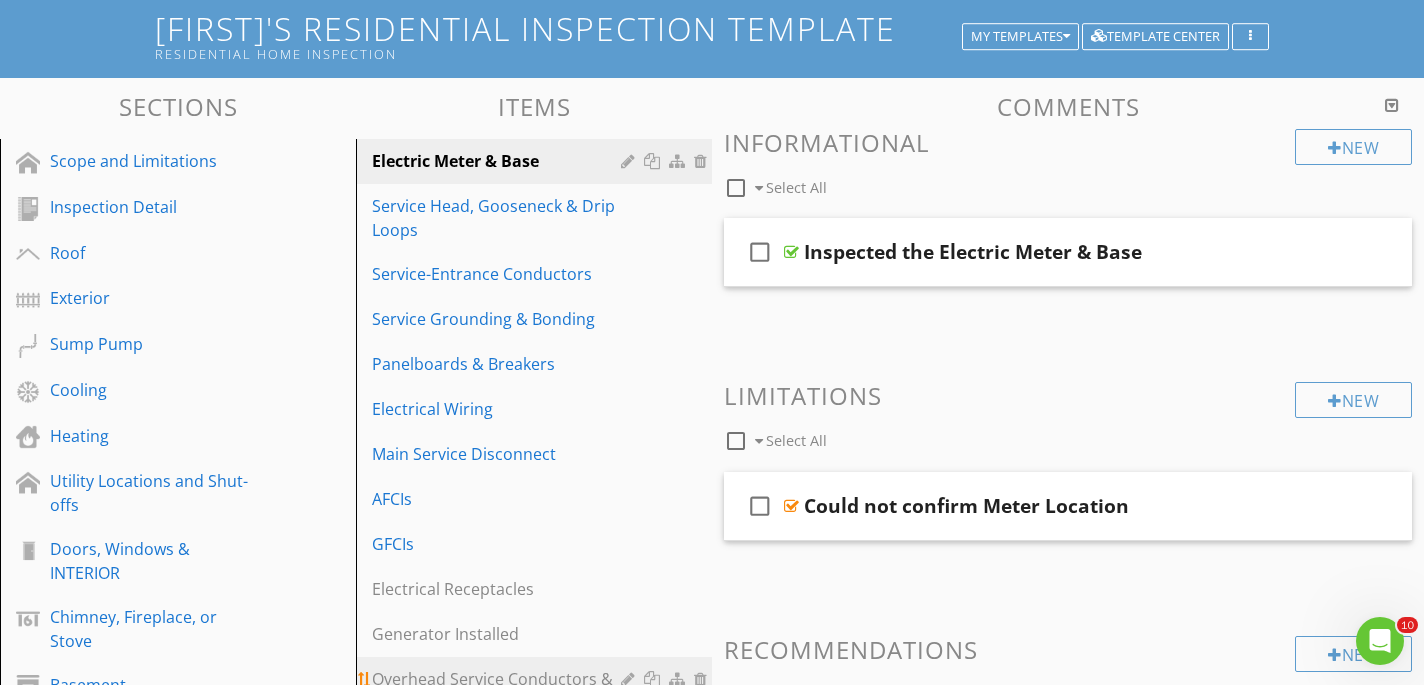 scroll, scrollTop: 117, scrollLeft: 0, axis: vertical 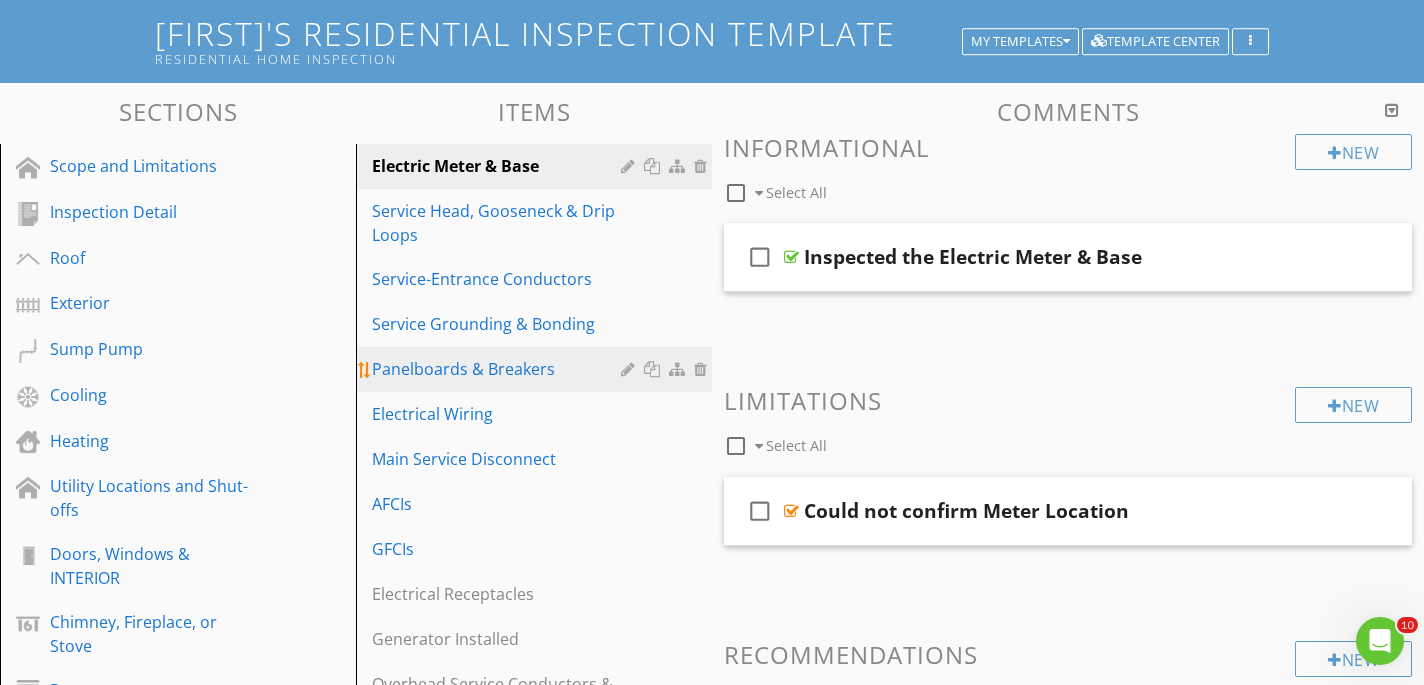 click on "Panelboards & Breakers" at bounding box center [499, 369] 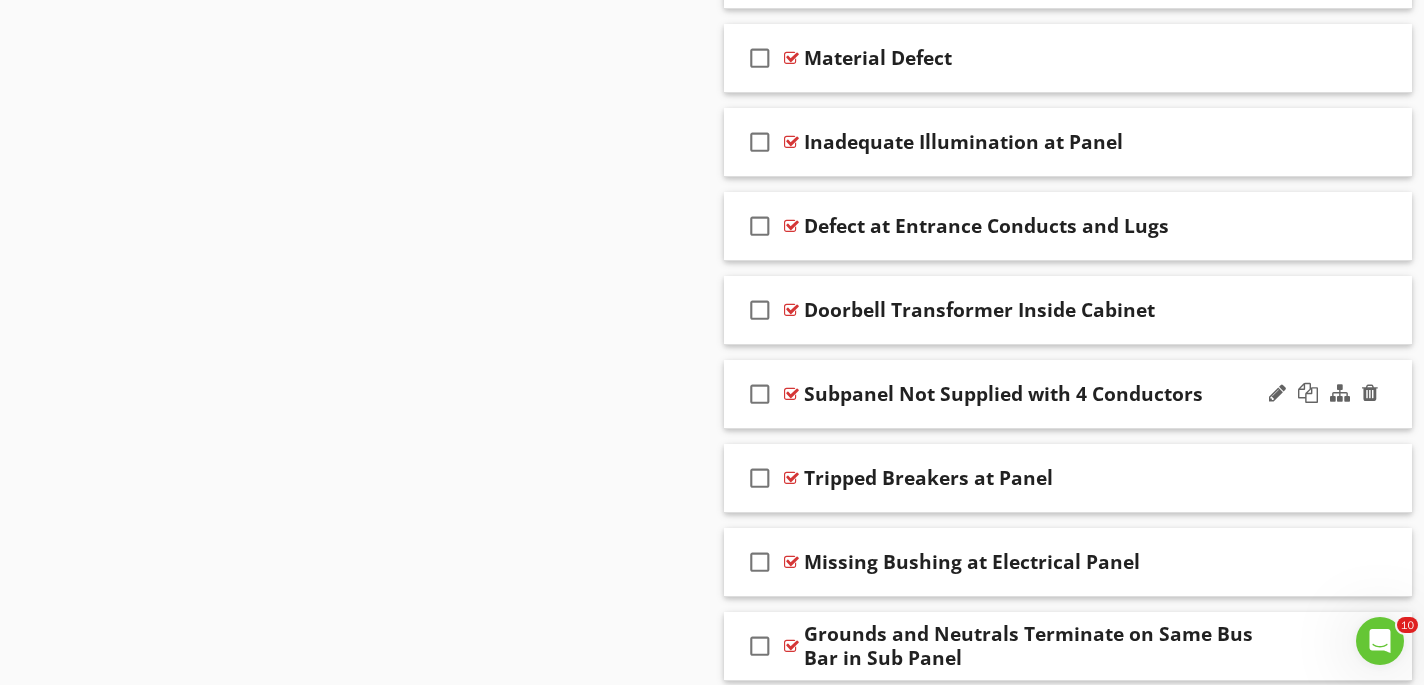 scroll, scrollTop: 3368, scrollLeft: 0, axis: vertical 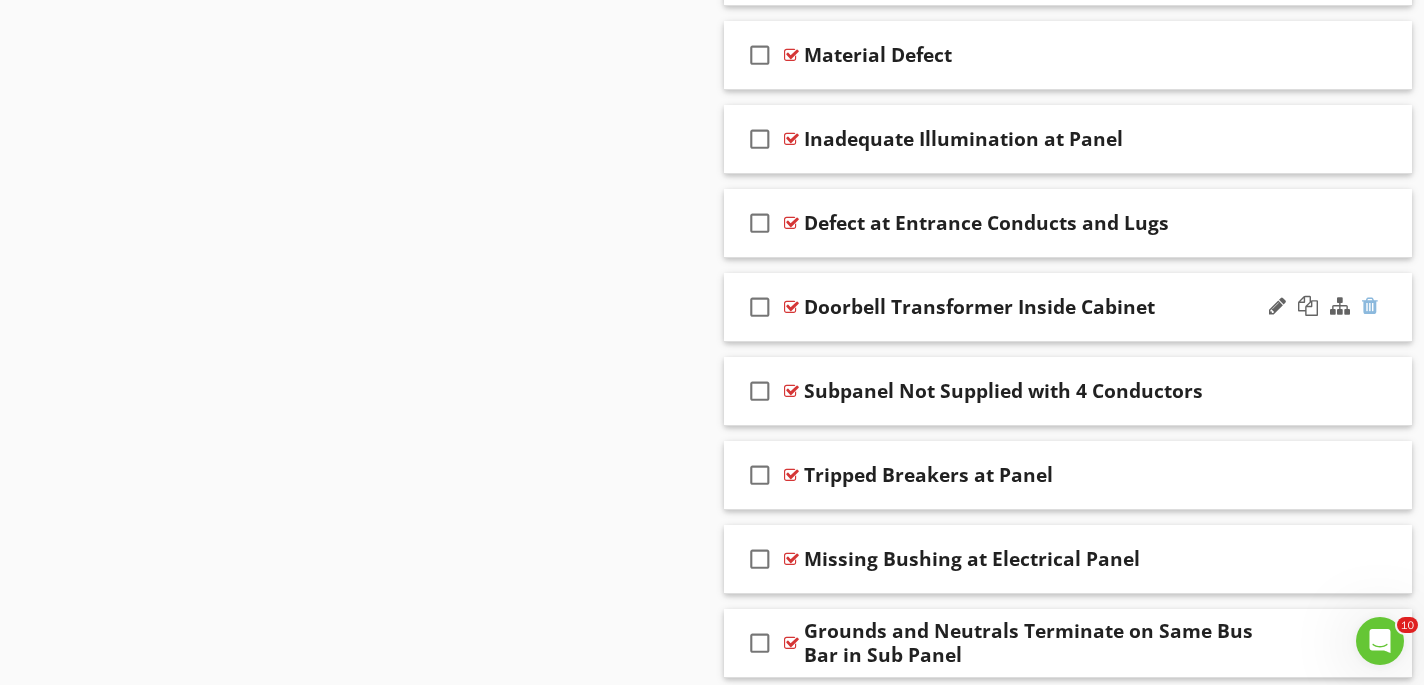 click at bounding box center (1370, 306) 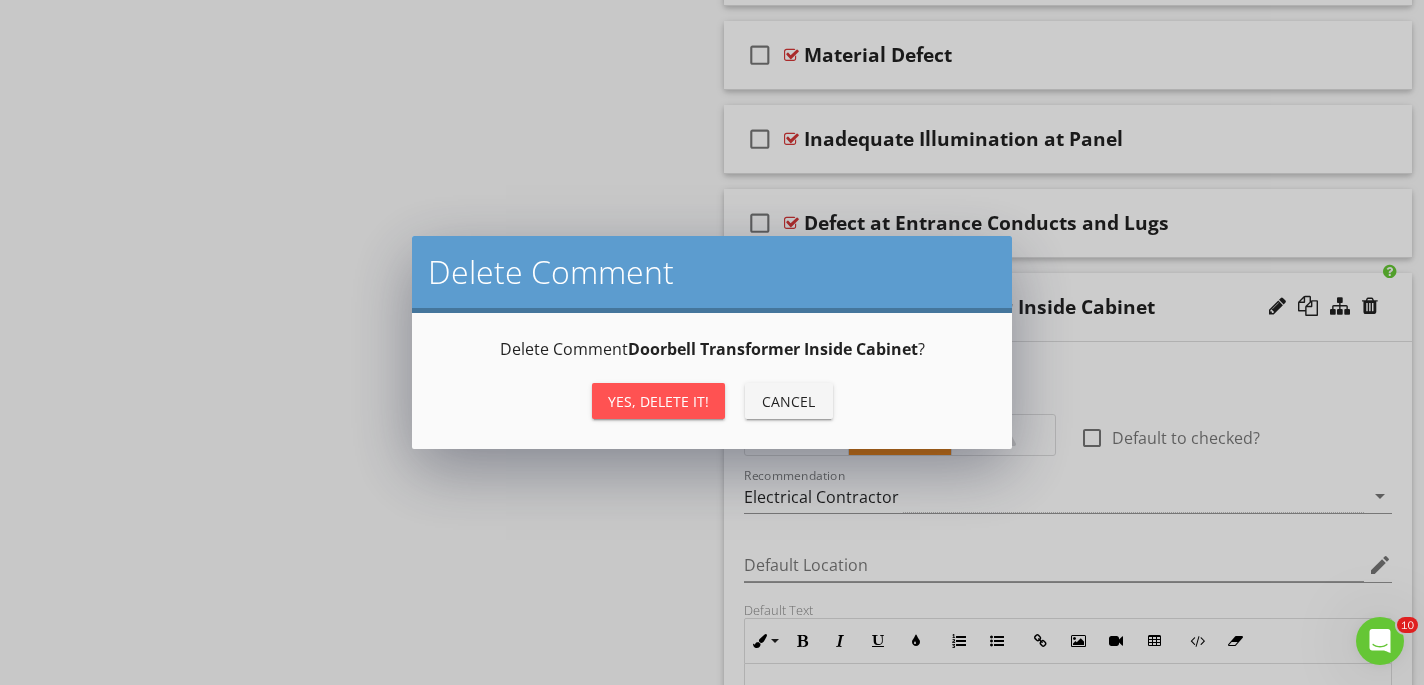 click on "Yes, Delete it!" at bounding box center (658, 401) 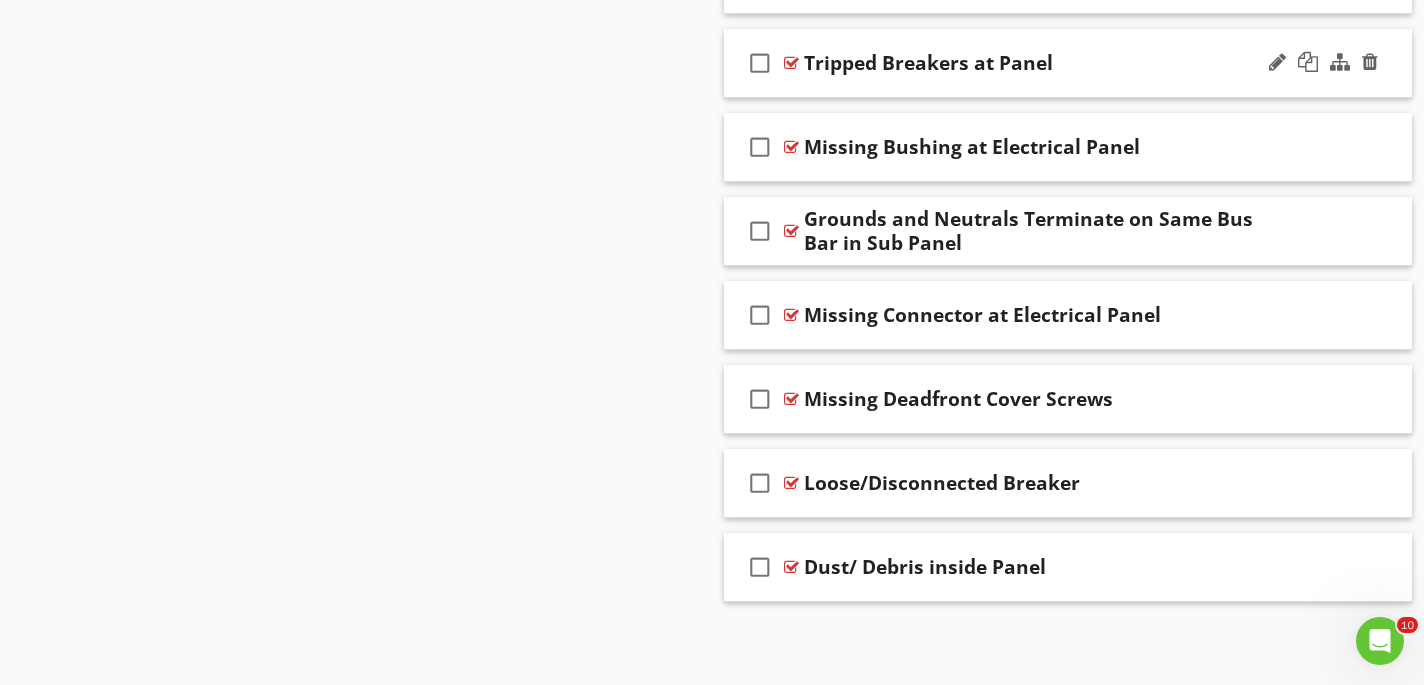 scroll, scrollTop: 3695, scrollLeft: 0, axis: vertical 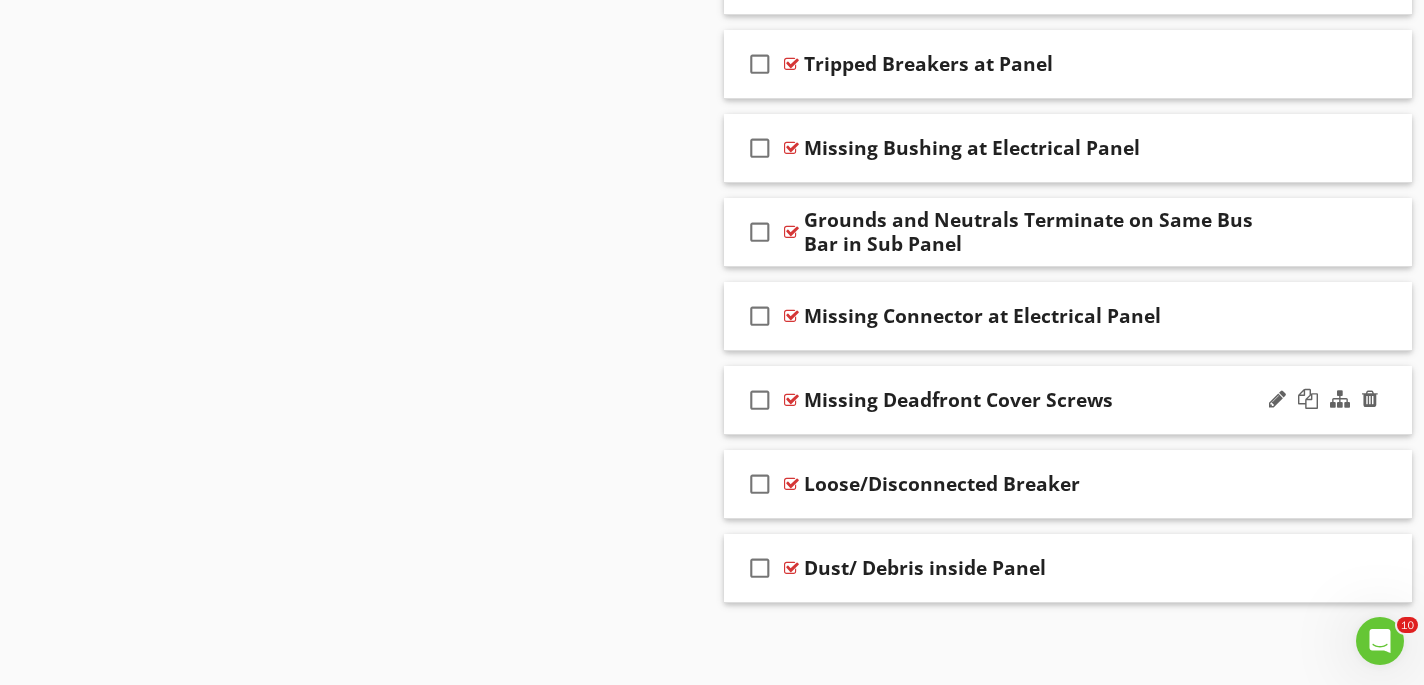 click on "check_box_outline_blank
Missing Deadfront Cover Screws" at bounding box center [1068, 400] 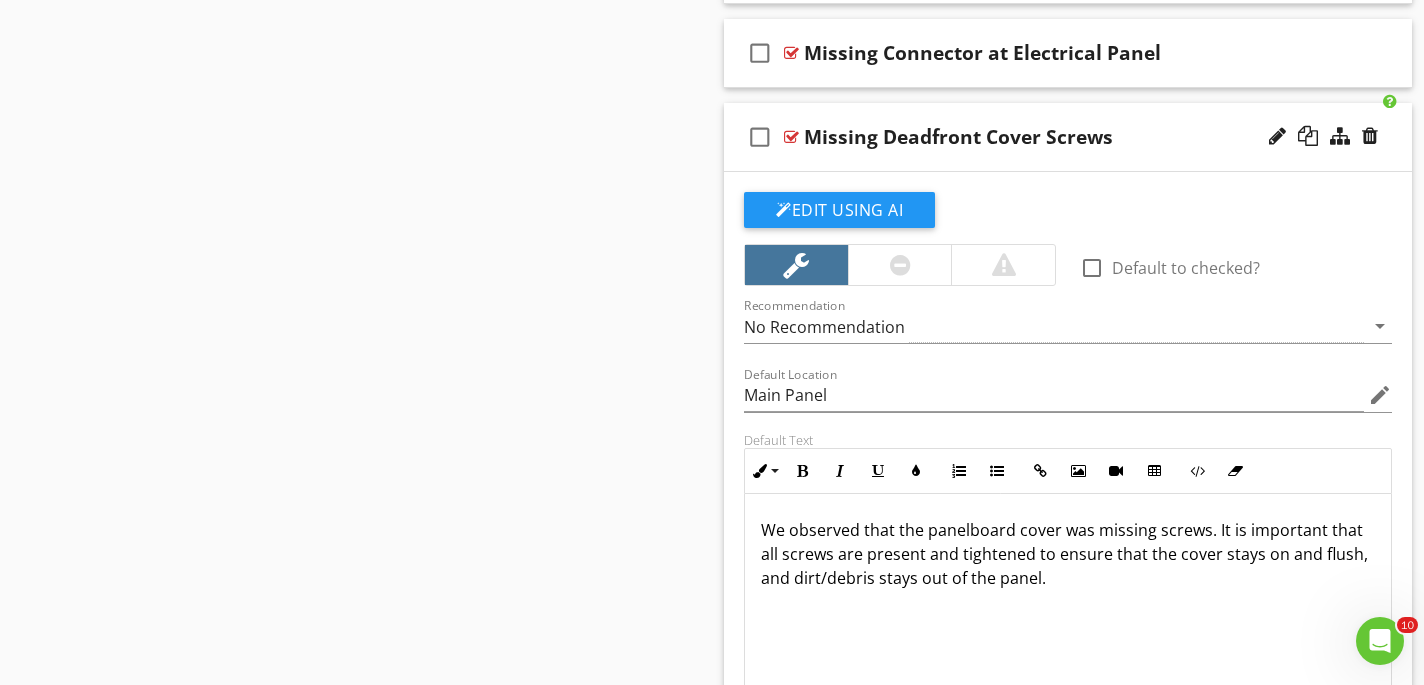 scroll, scrollTop: 3990, scrollLeft: 0, axis: vertical 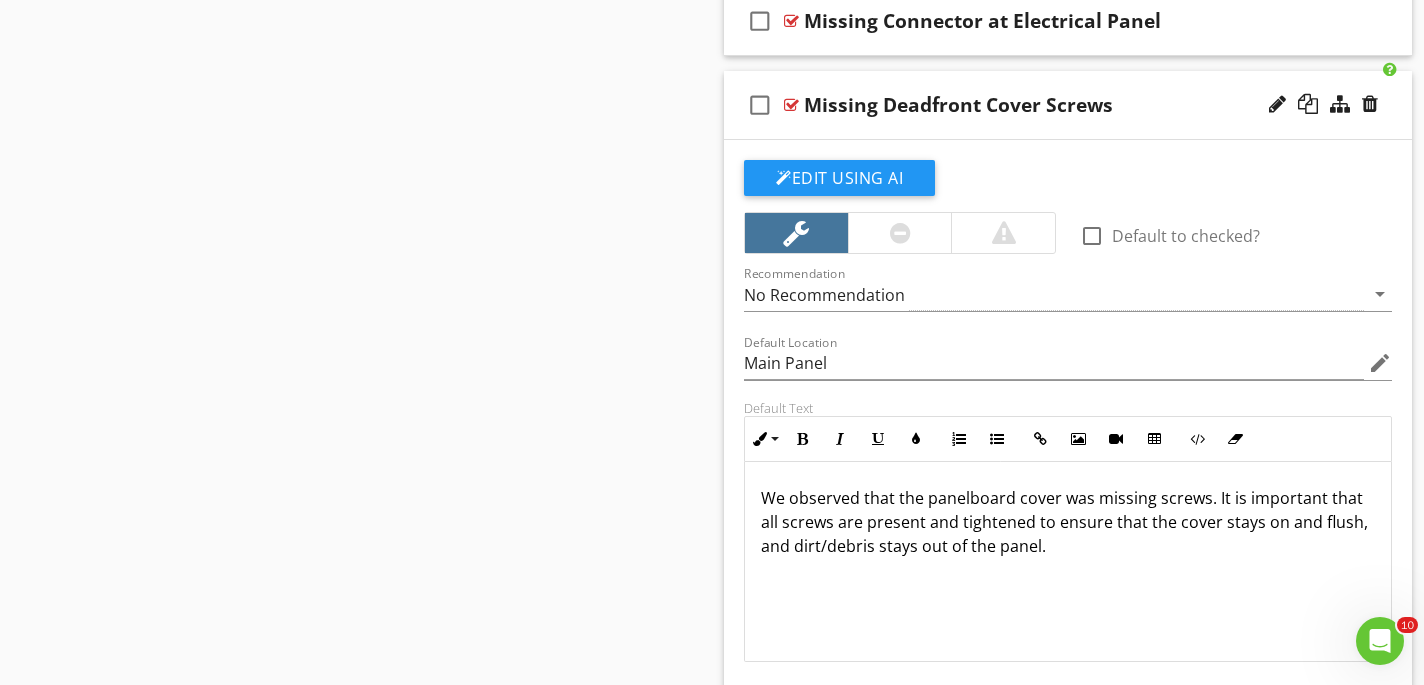 drag, startPoint x: 1013, startPoint y: 548, endPoint x: 732, endPoint y: 479, distance: 289.34753 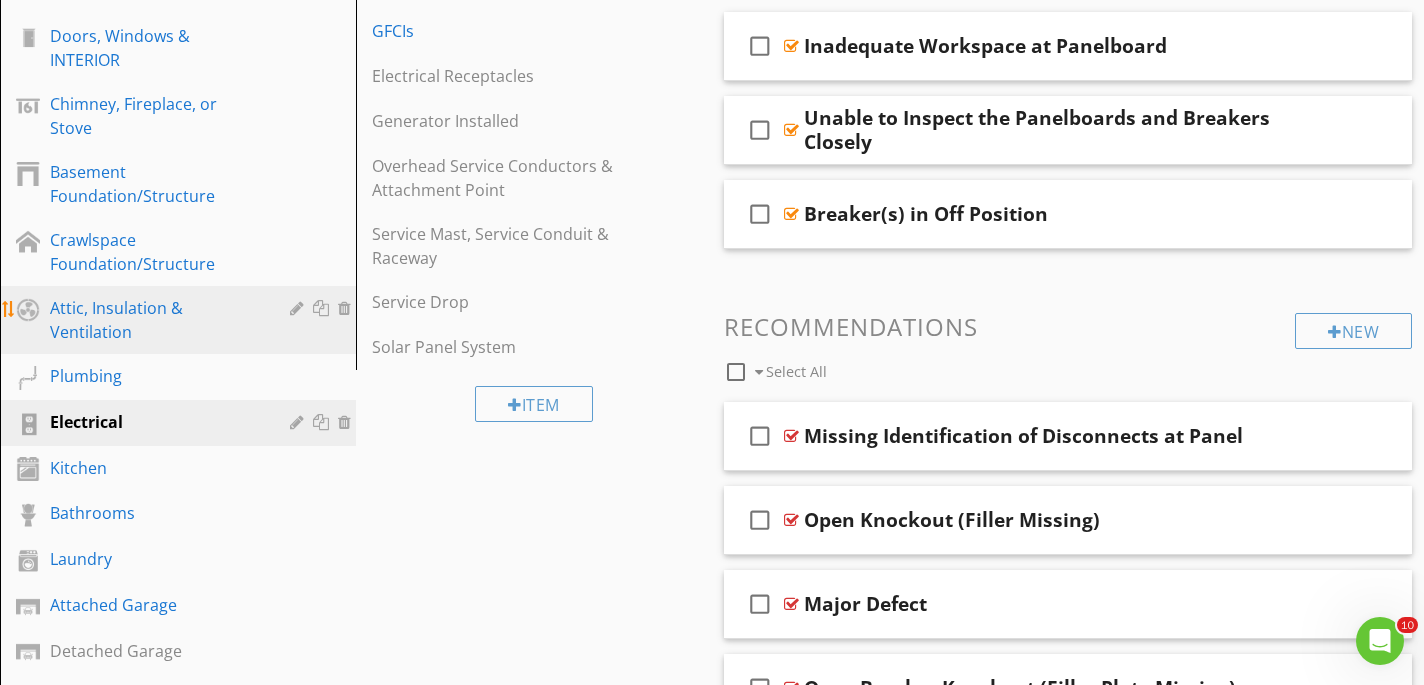 scroll, scrollTop: 636, scrollLeft: 0, axis: vertical 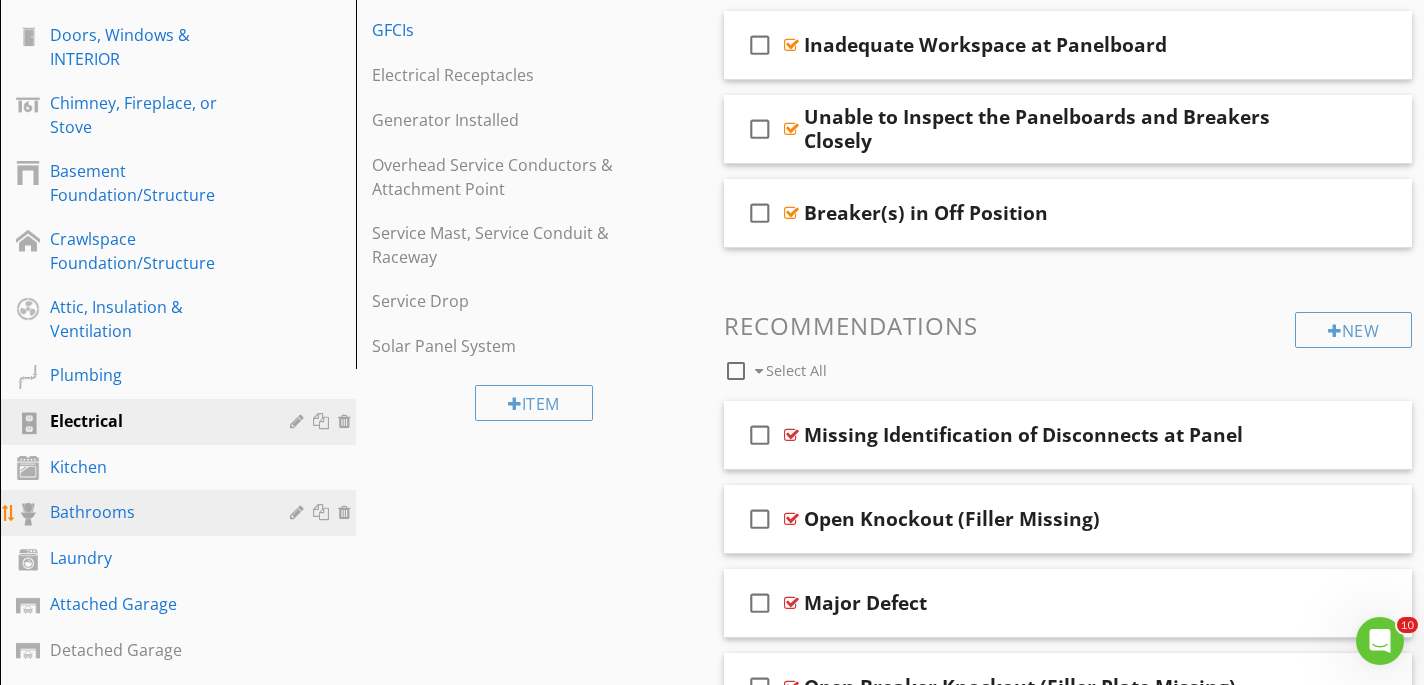 click on "Bathrooms" at bounding box center (155, 512) 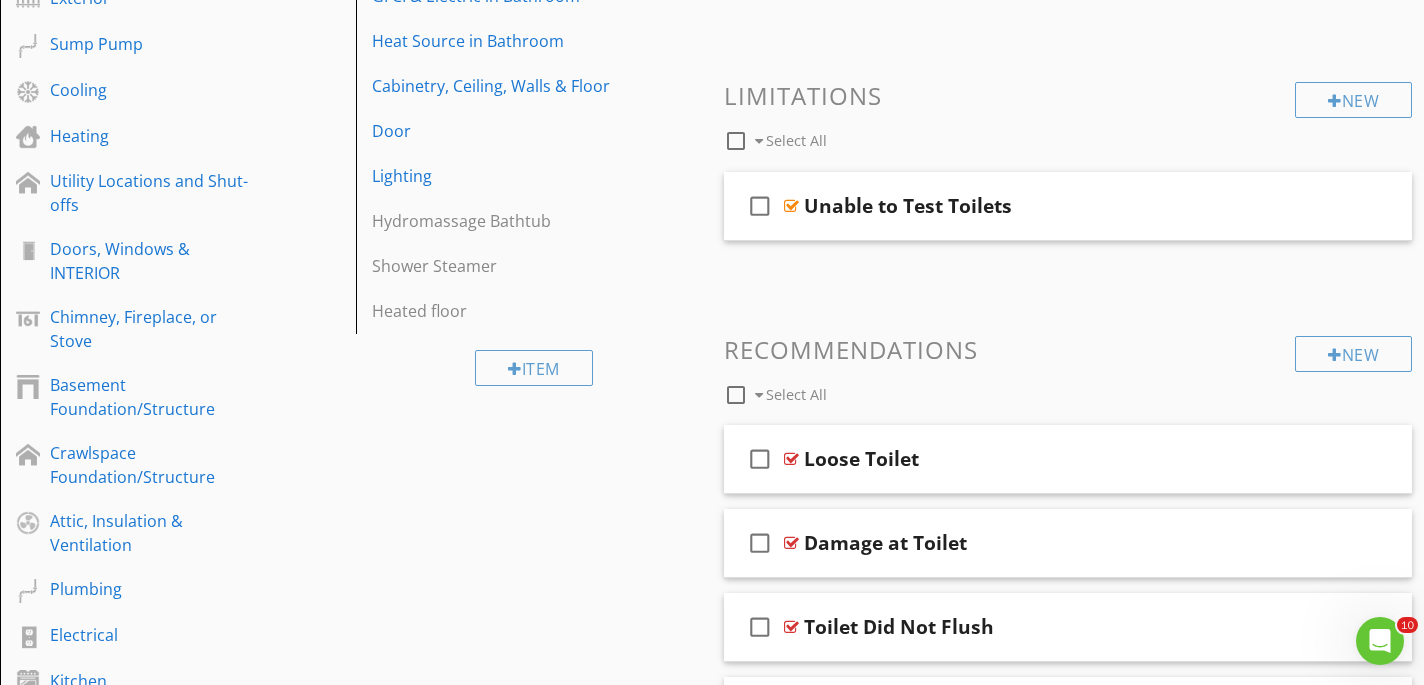 scroll, scrollTop: 425, scrollLeft: 0, axis: vertical 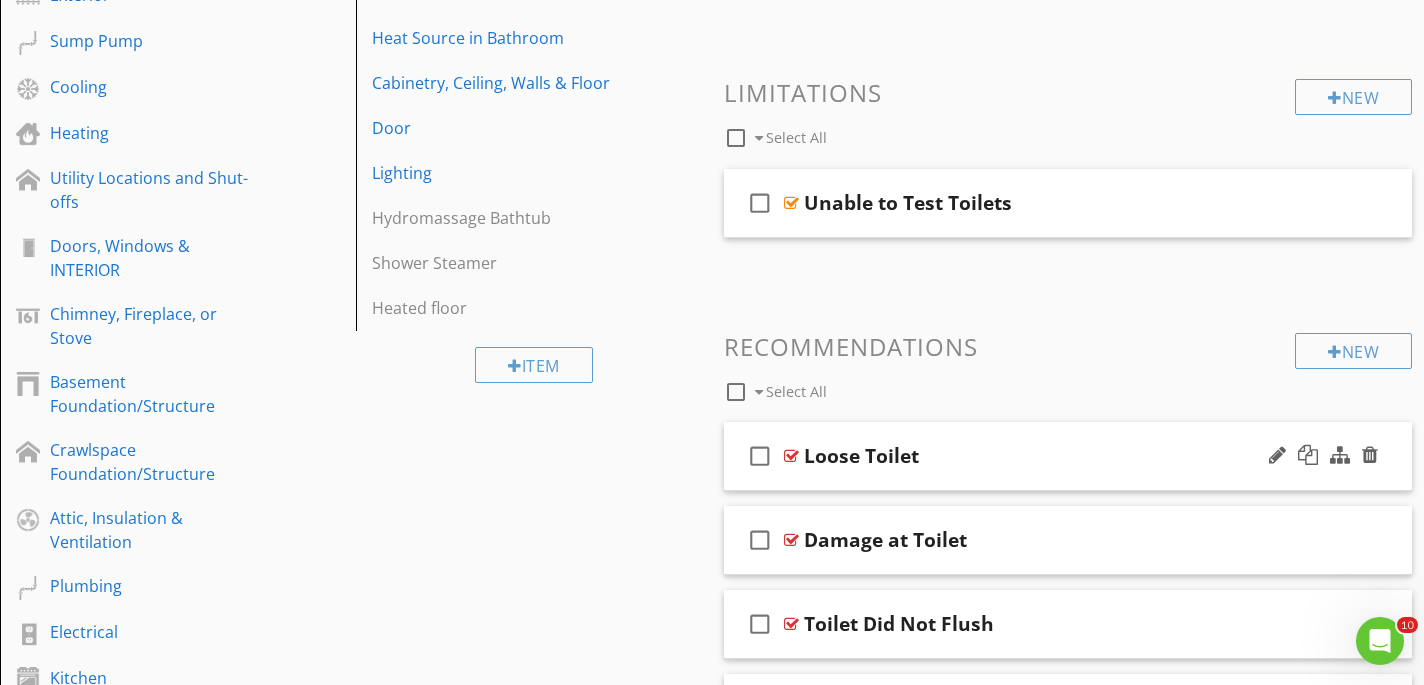 click on "Loose Toilet" at bounding box center (1047, 456) 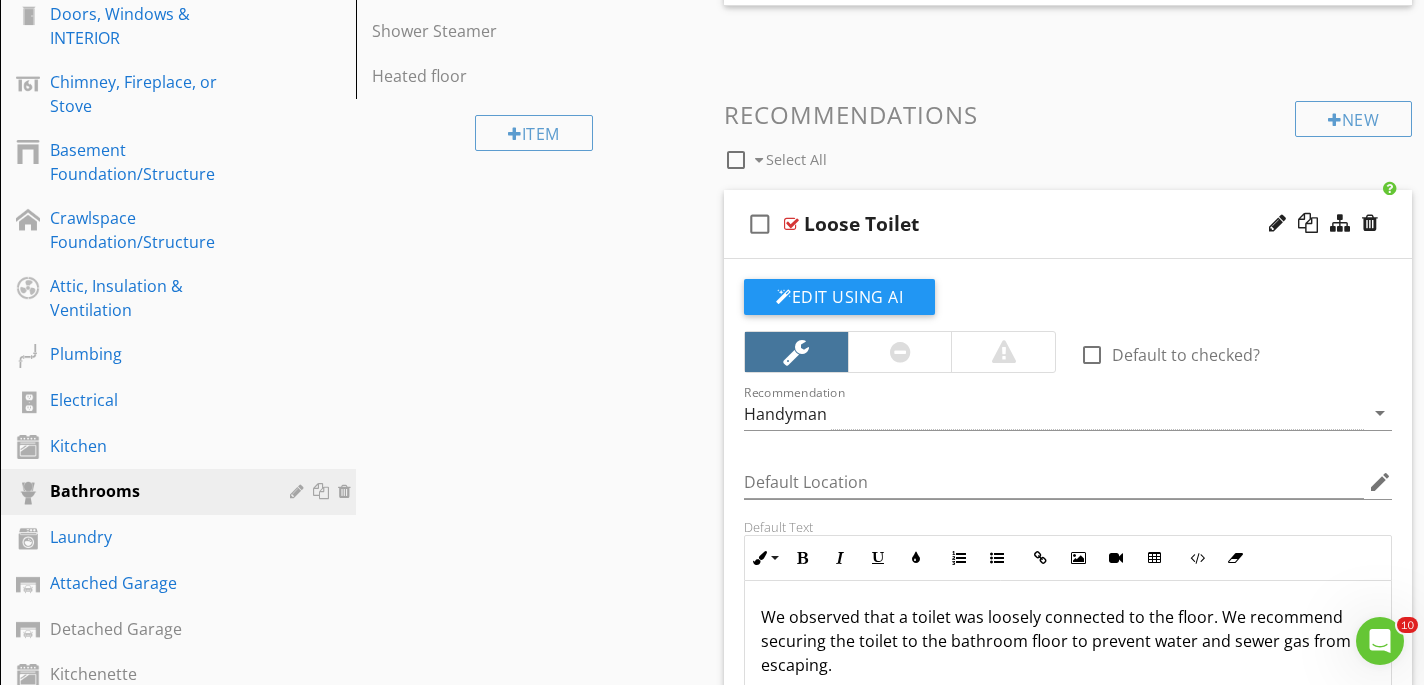 scroll, scrollTop: 648, scrollLeft: 0, axis: vertical 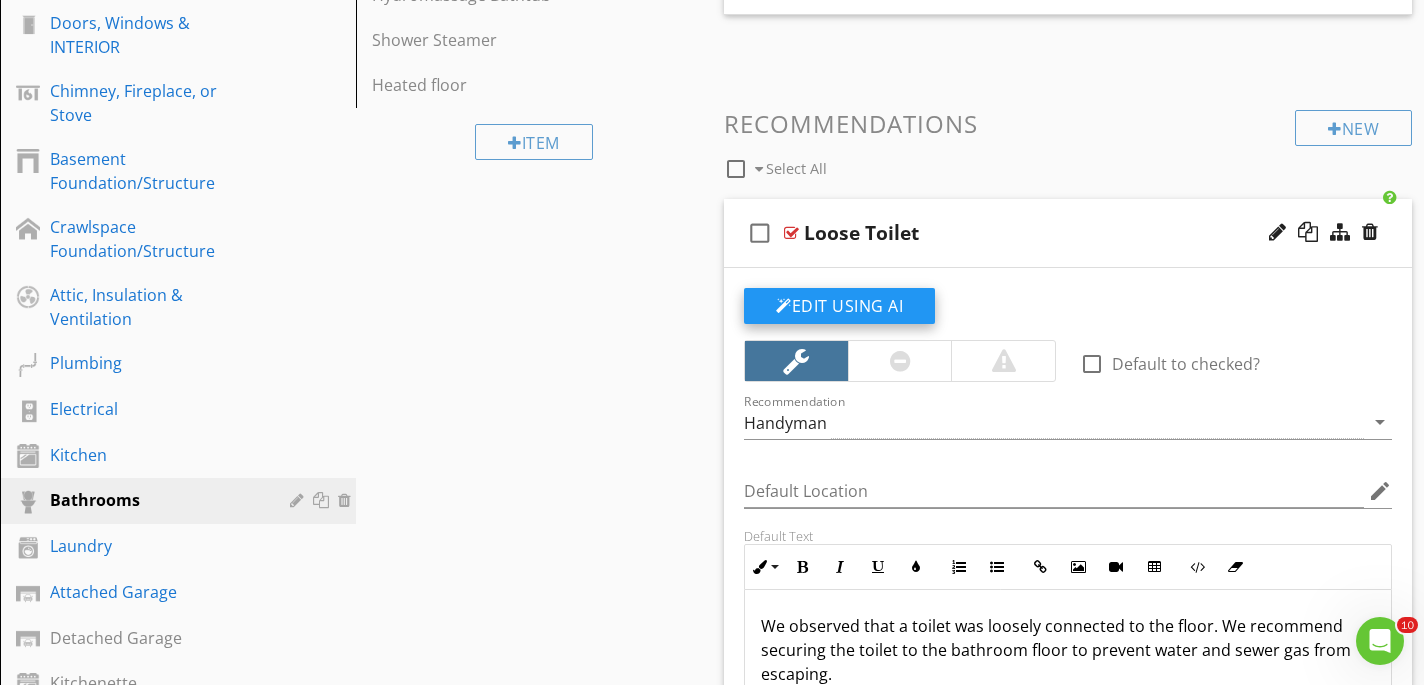 click on "Edit Using AI" at bounding box center [839, 306] 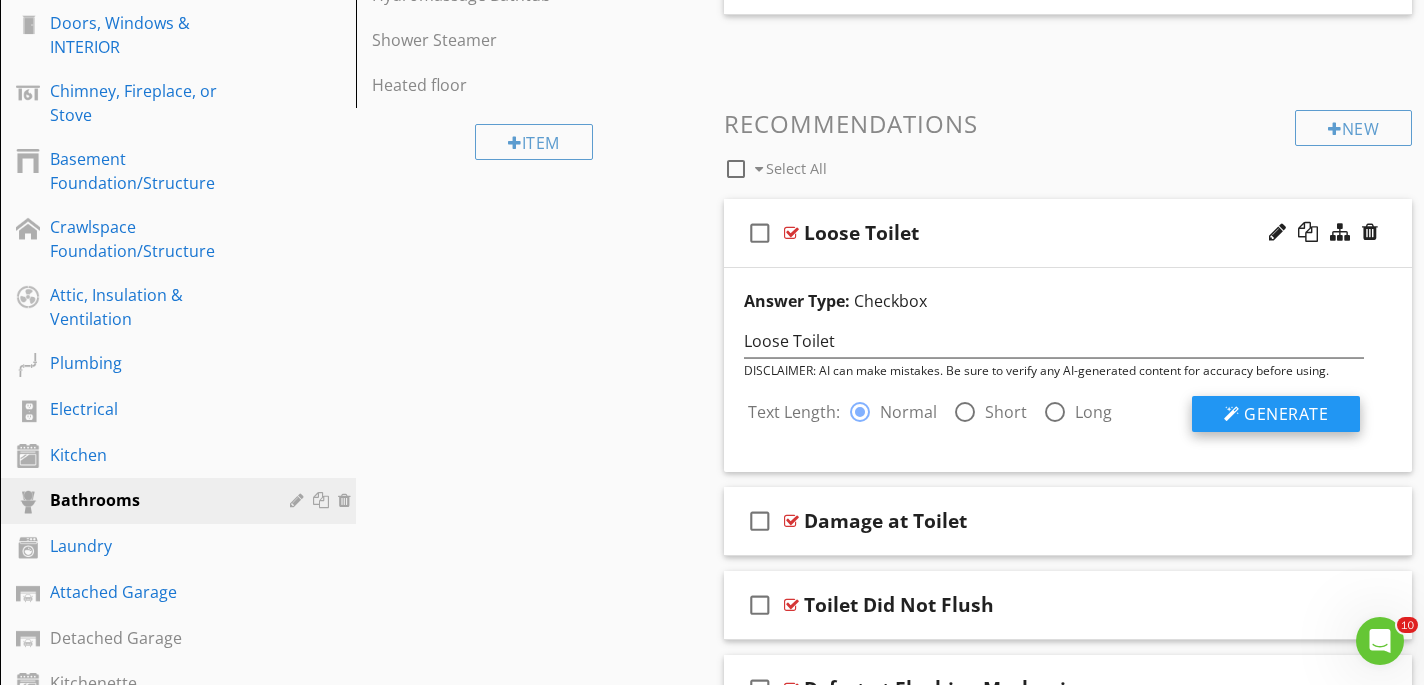 click on "Generate" at bounding box center (1286, 414) 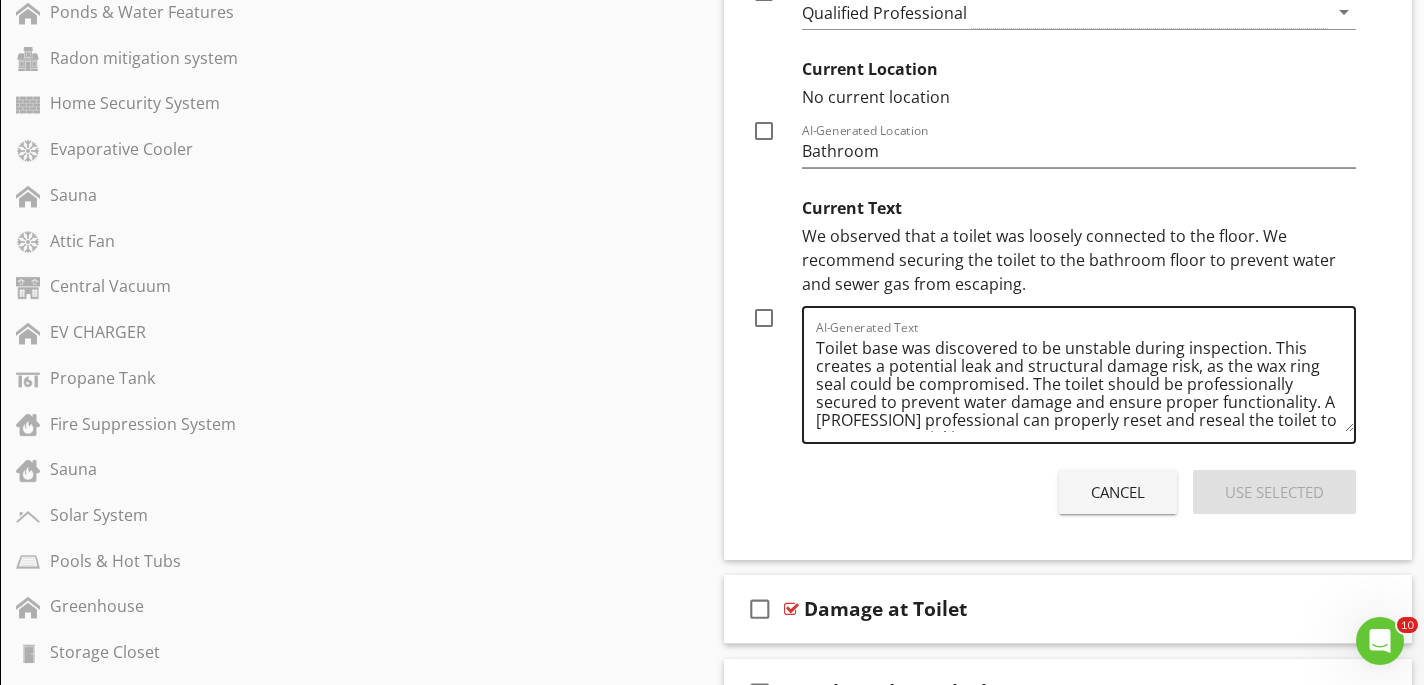 scroll, scrollTop: 1368, scrollLeft: 0, axis: vertical 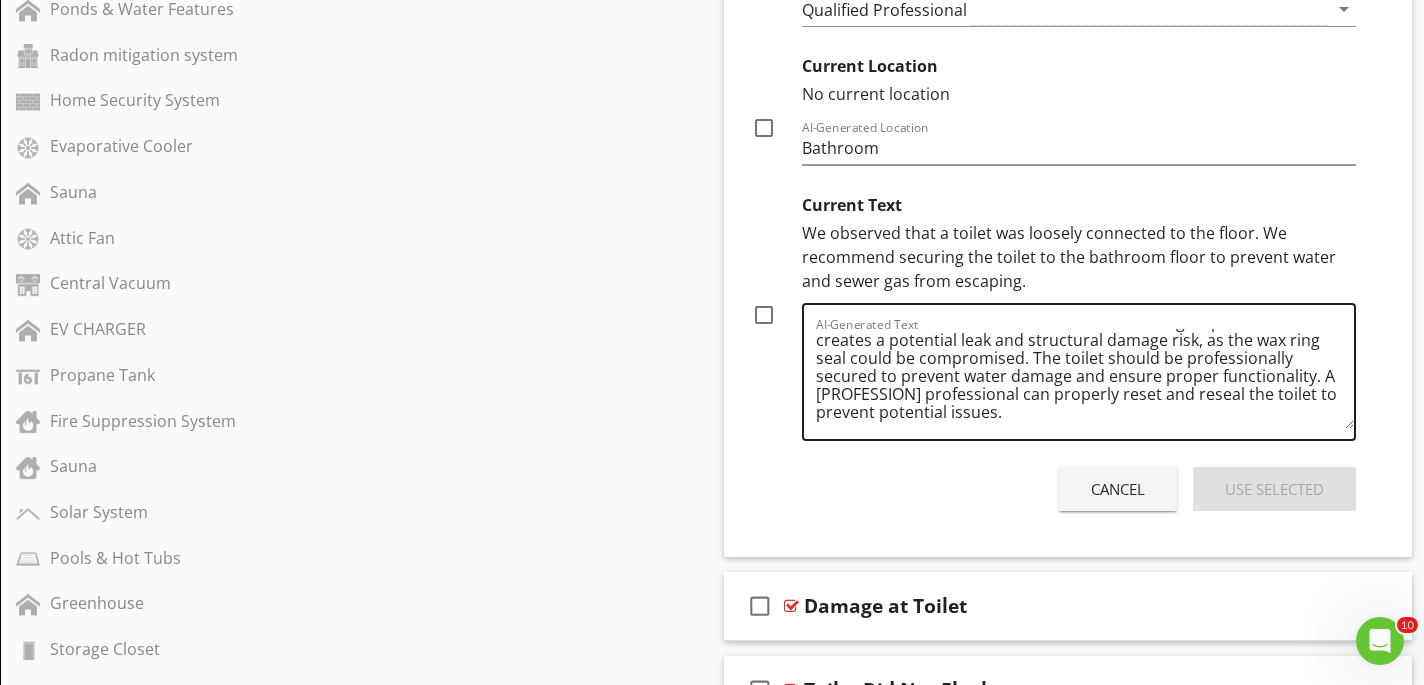 click on "Toilet base was discovered to be unstable during inspection. This creates a potential leak and structural damage risk, as the wax ring seal could be compromised. The toilet should be professionally secured to prevent water damage and ensure proper functionality. A plumbing professional can properly reset and reseal the toilet to prevent potential issues." at bounding box center [1085, 379] 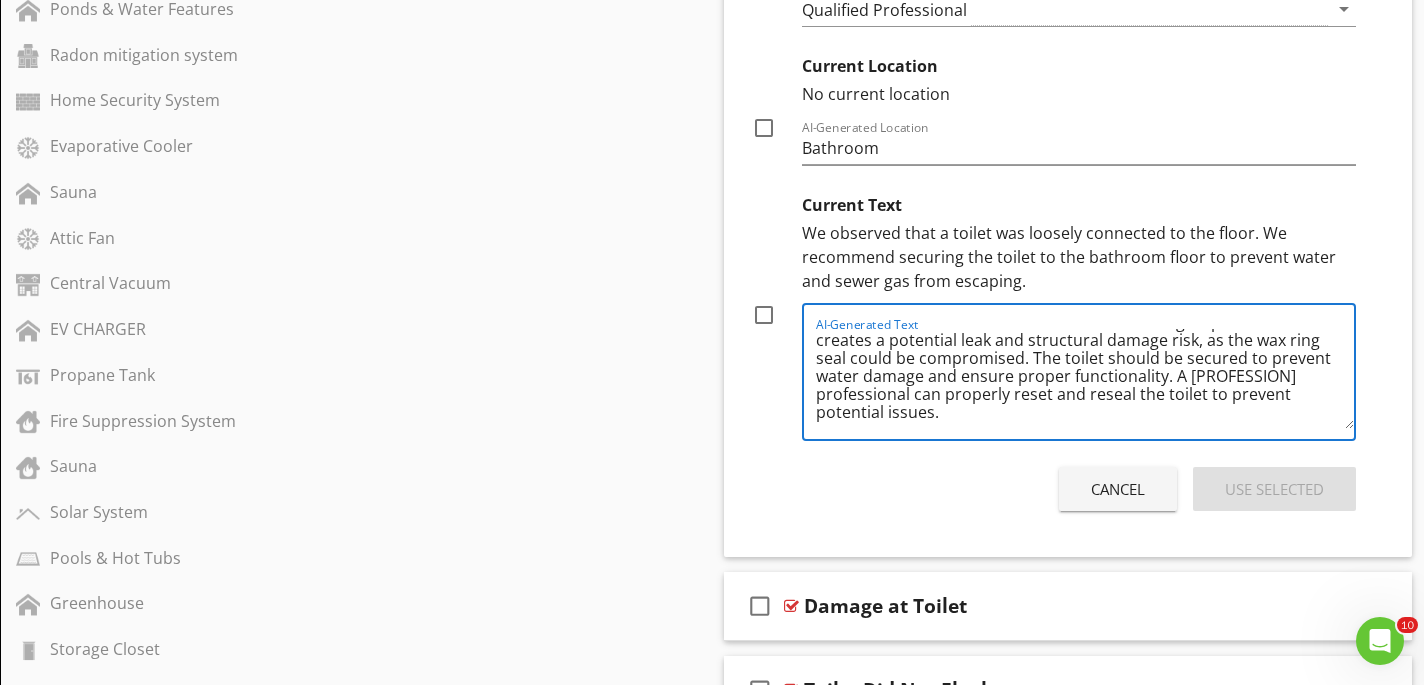 scroll, scrollTop: 0, scrollLeft: 0, axis: both 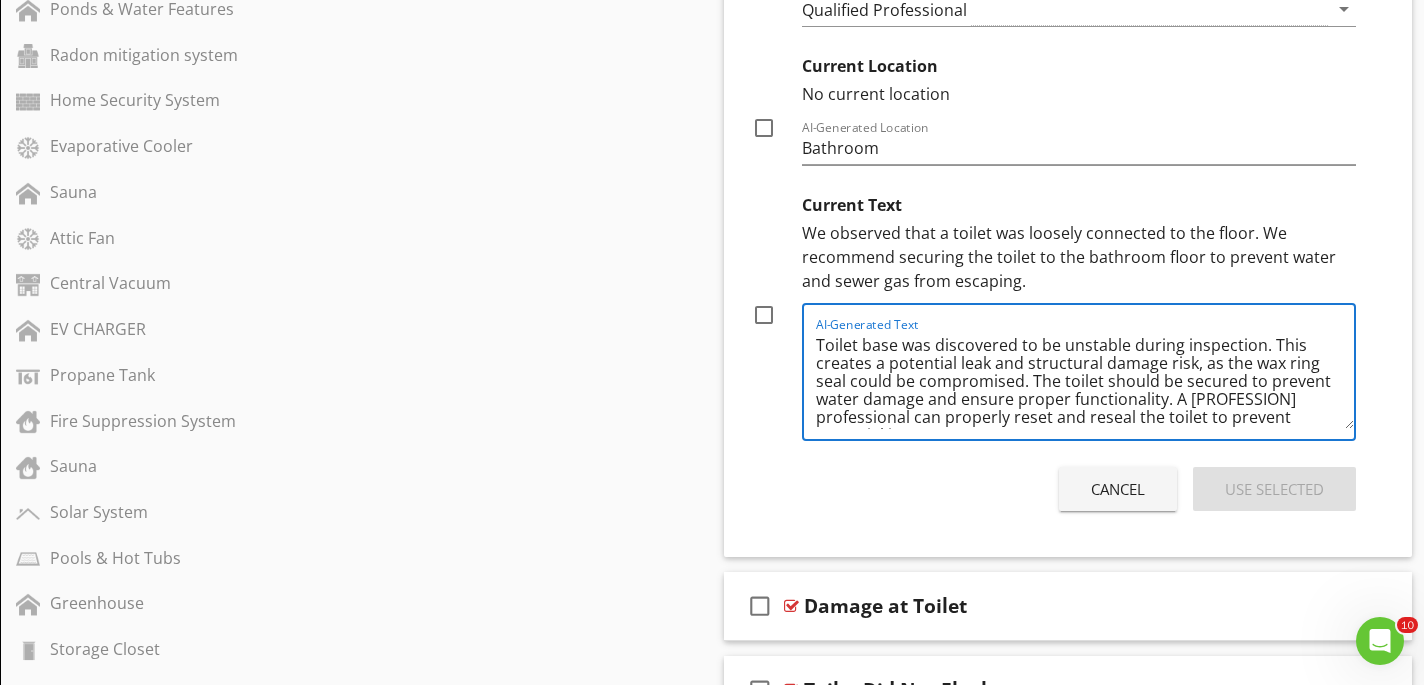 drag, startPoint x: 955, startPoint y: 414, endPoint x: 779, endPoint y: 296, distance: 211.8962 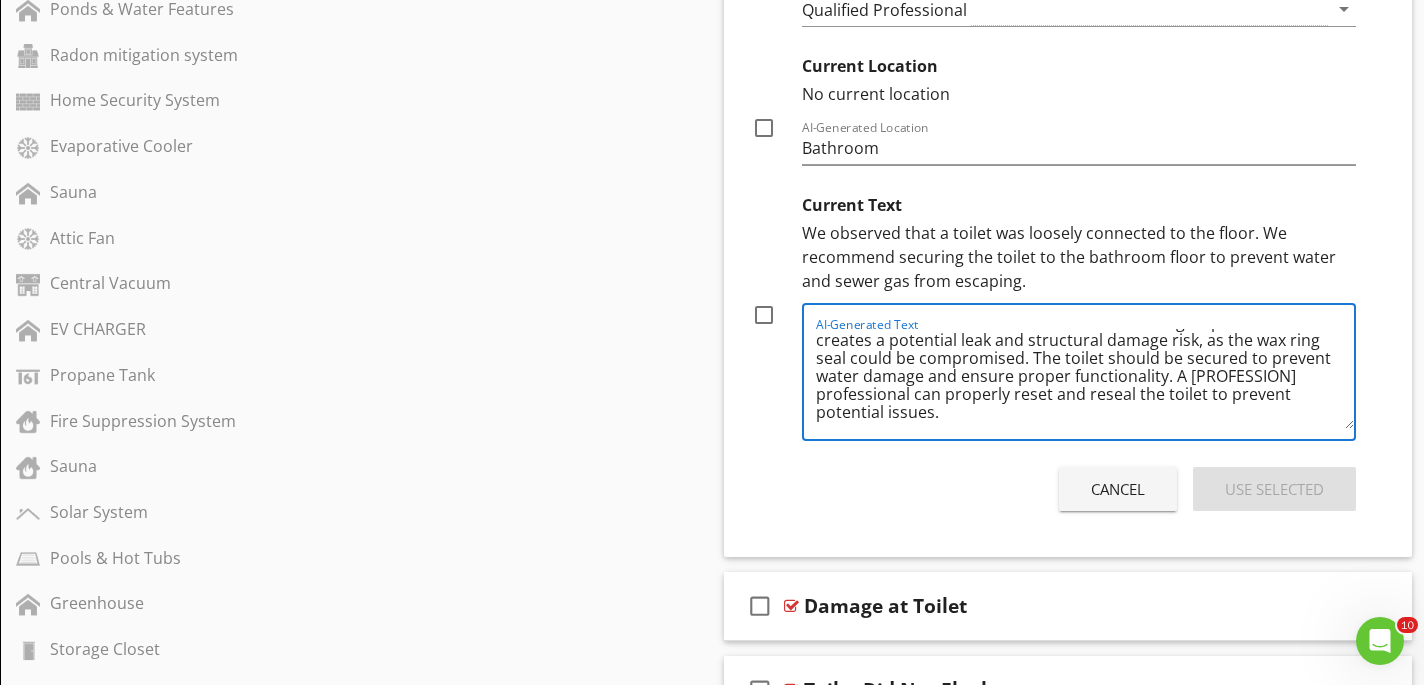 click on "Toilet base was discovered to be unstable during inspection. This creates a potential leak and structural damage risk, as the wax ring seal could be compromised. The toilet should be secured to prevent water damage and ensure proper functionality. A plumbing professional can properly reset and reseal the toilet to prevent potential issues." at bounding box center (1085, 379) 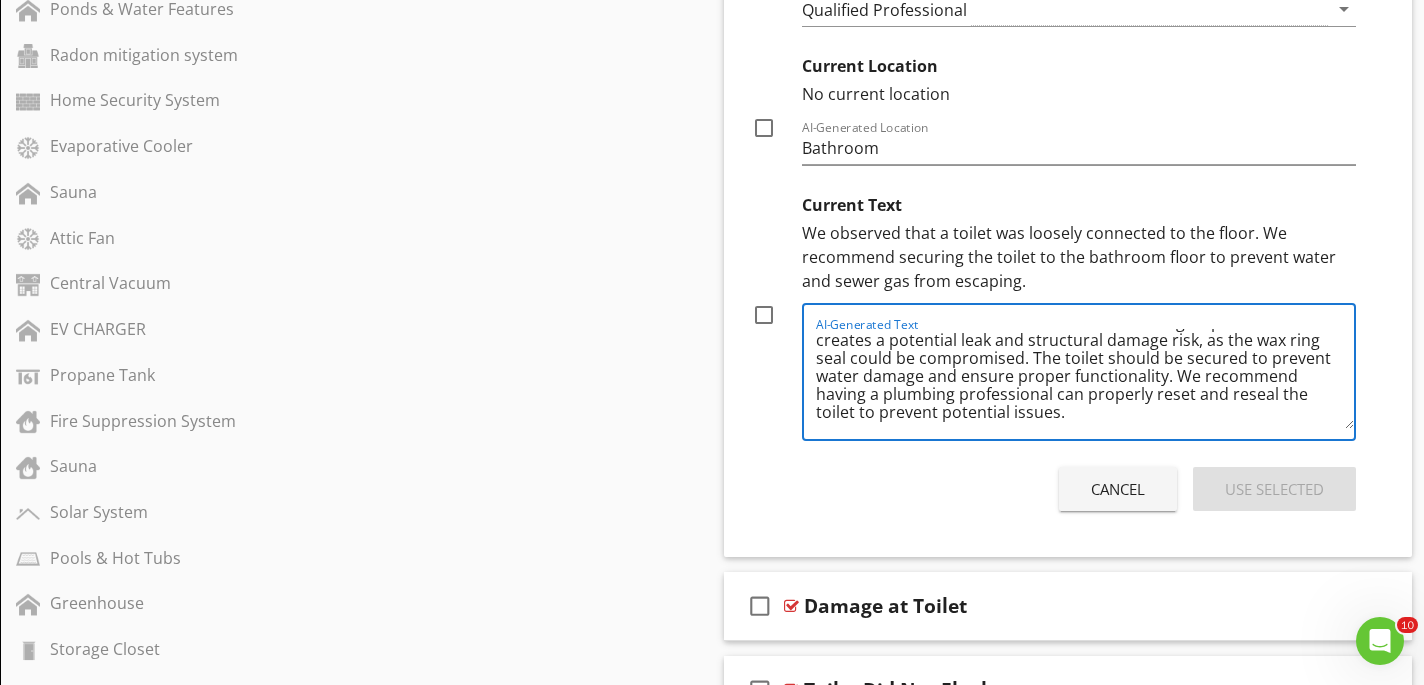 click on "Toilet base was discovered to be unstable during inspection. This creates a potential leak and structural damage risk, as the wax ring seal could be compromised. The toilet should be secured to prevent water damage and ensure proper functionality. We recommend having a plumbing professional can properly reset and reseal the toilet to prevent potential issues." at bounding box center (1085, 379) 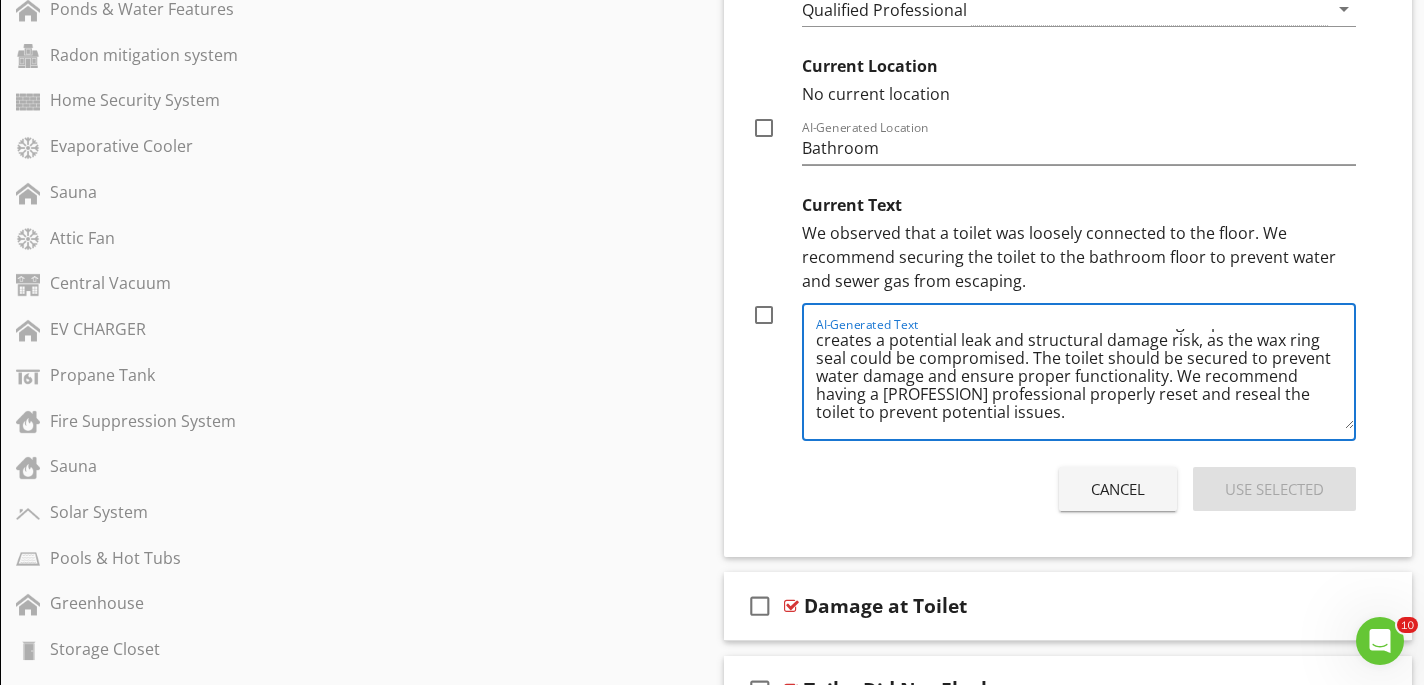scroll, scrollTop: 0, scrollLeft: 0, axis: both 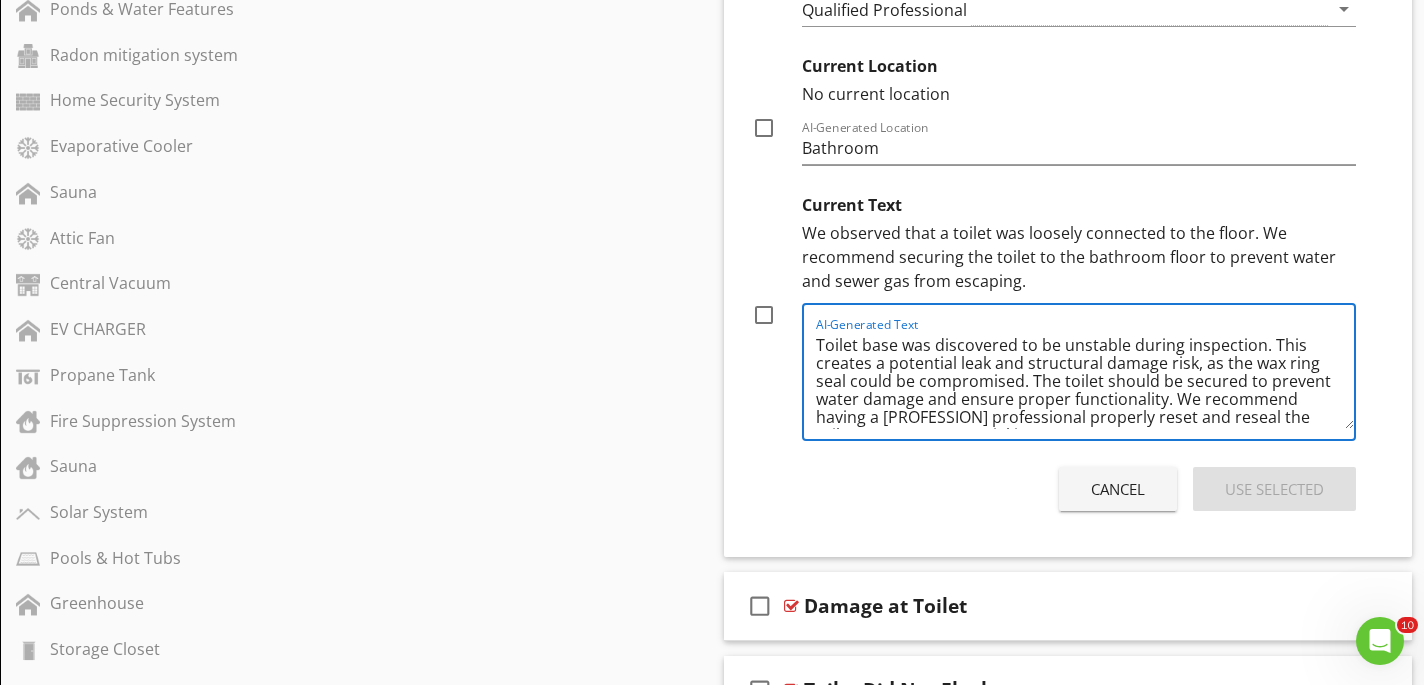 drag, startPoint x: 1012, startPoint y: 410, endPoint x: 727, endPoint y: 197, distance: 355.8005 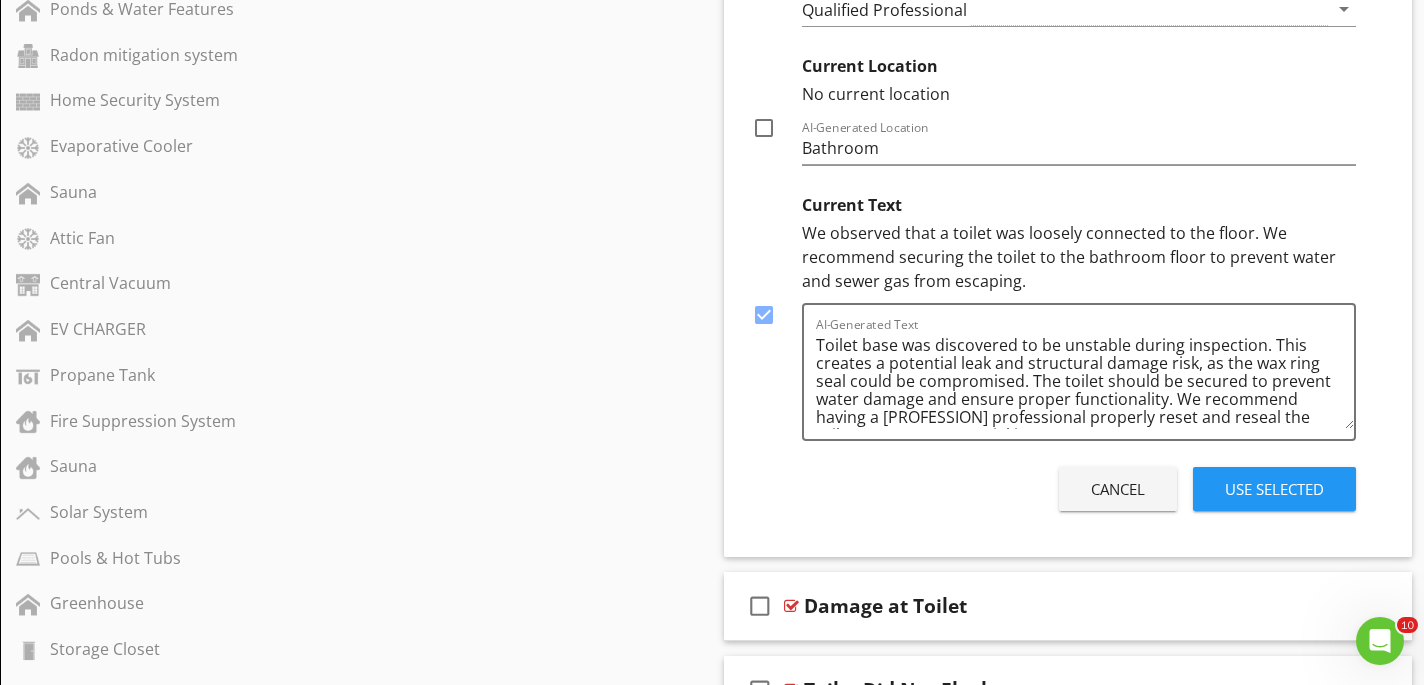 click on "Use Selected" at bounding box center (1274, 489) 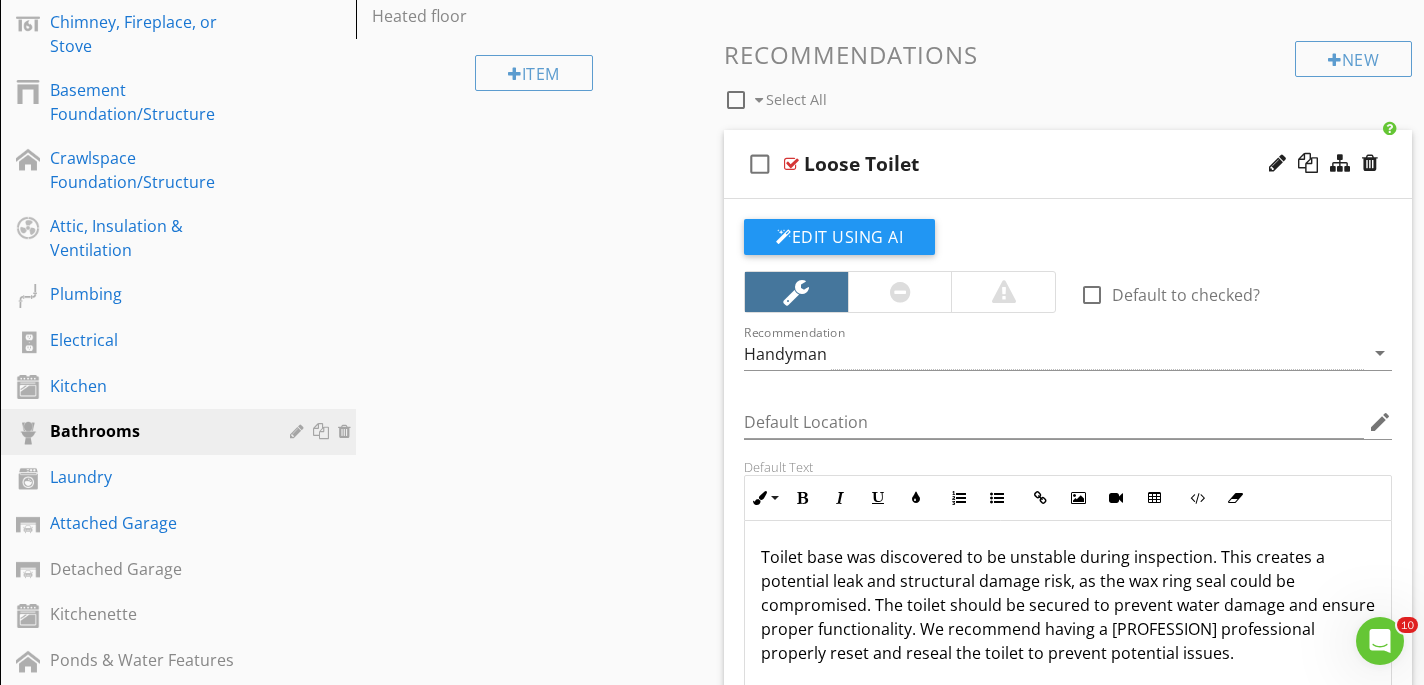 scroll, scrollTop: 653, scrollLeft: 0, axis: vertical 